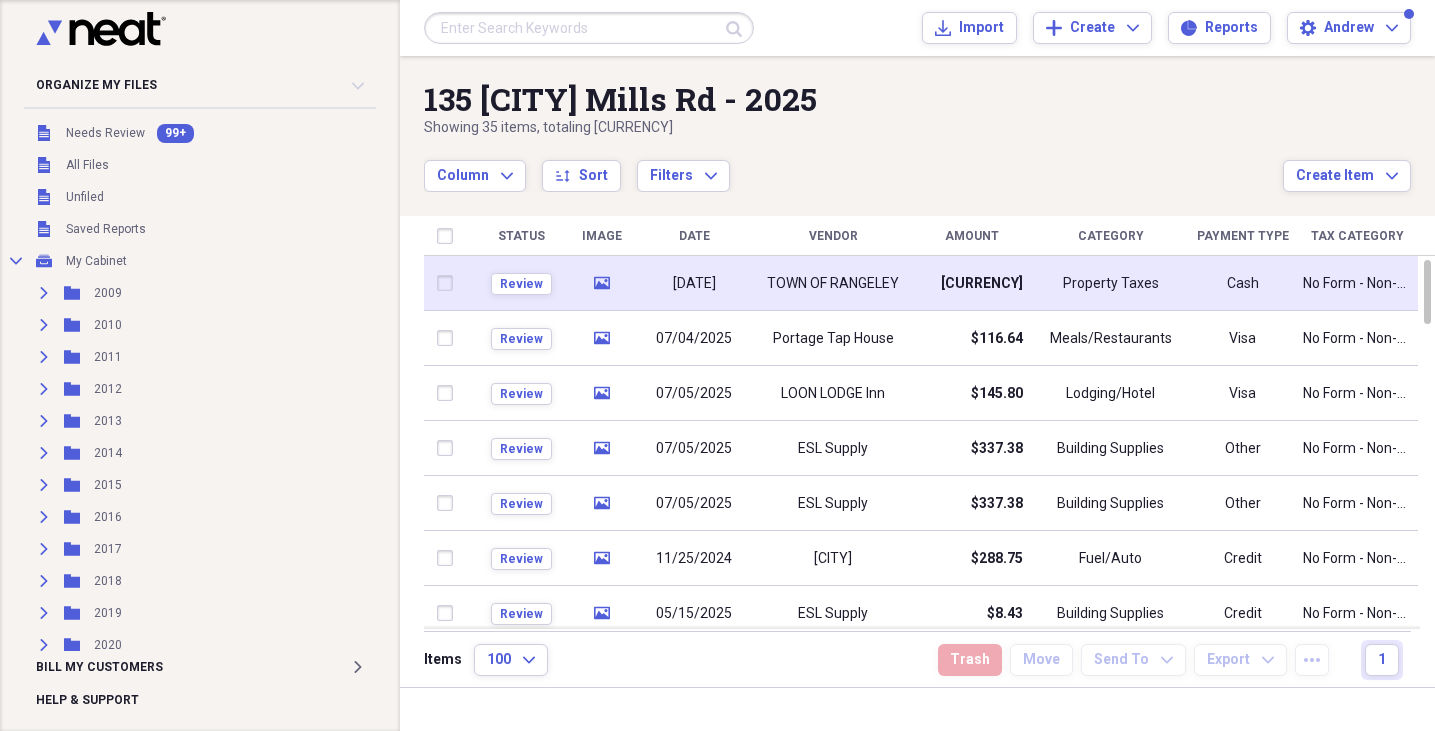 scroll, scrollTop: 0, scrollLeft: 0, axis: both 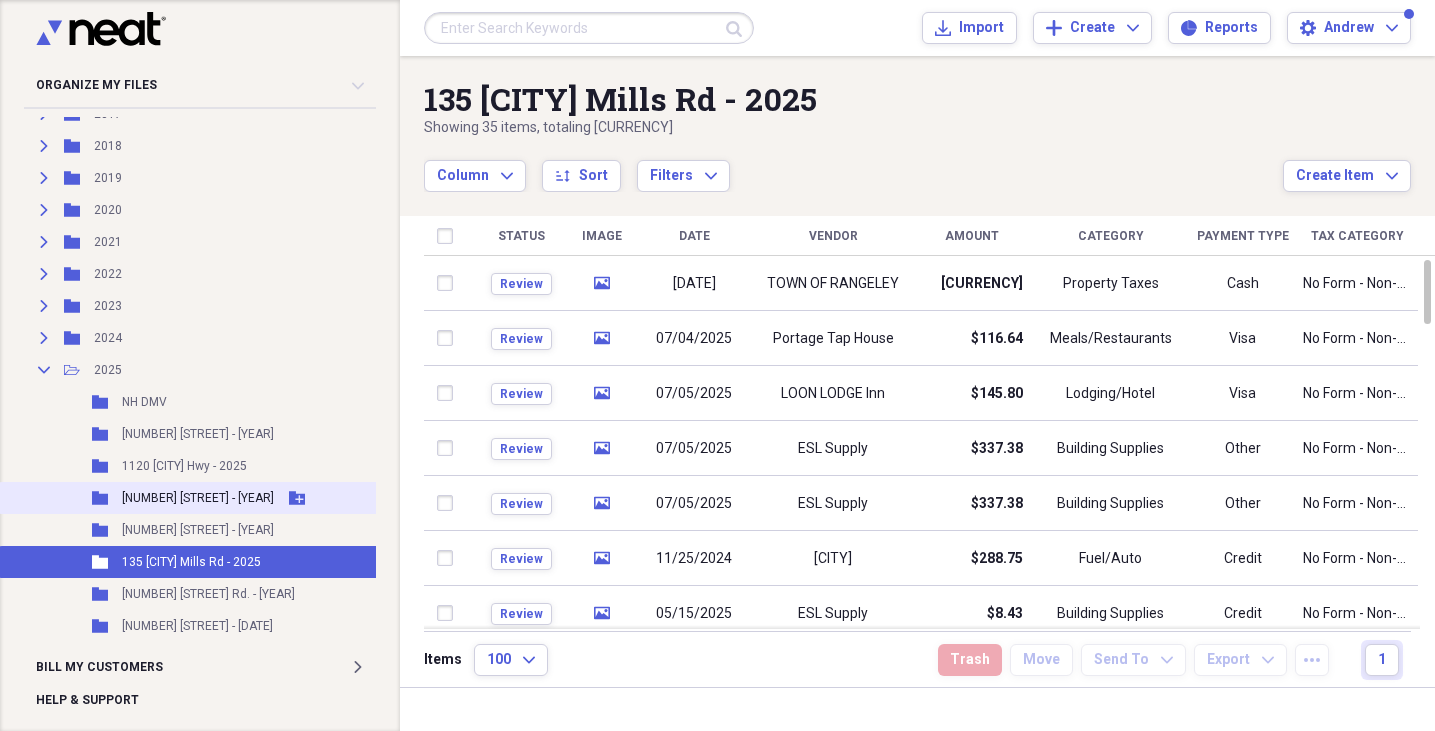 click on "[NUMBER] [STREET] - [YEAR]" at bounding box center (198, 498) 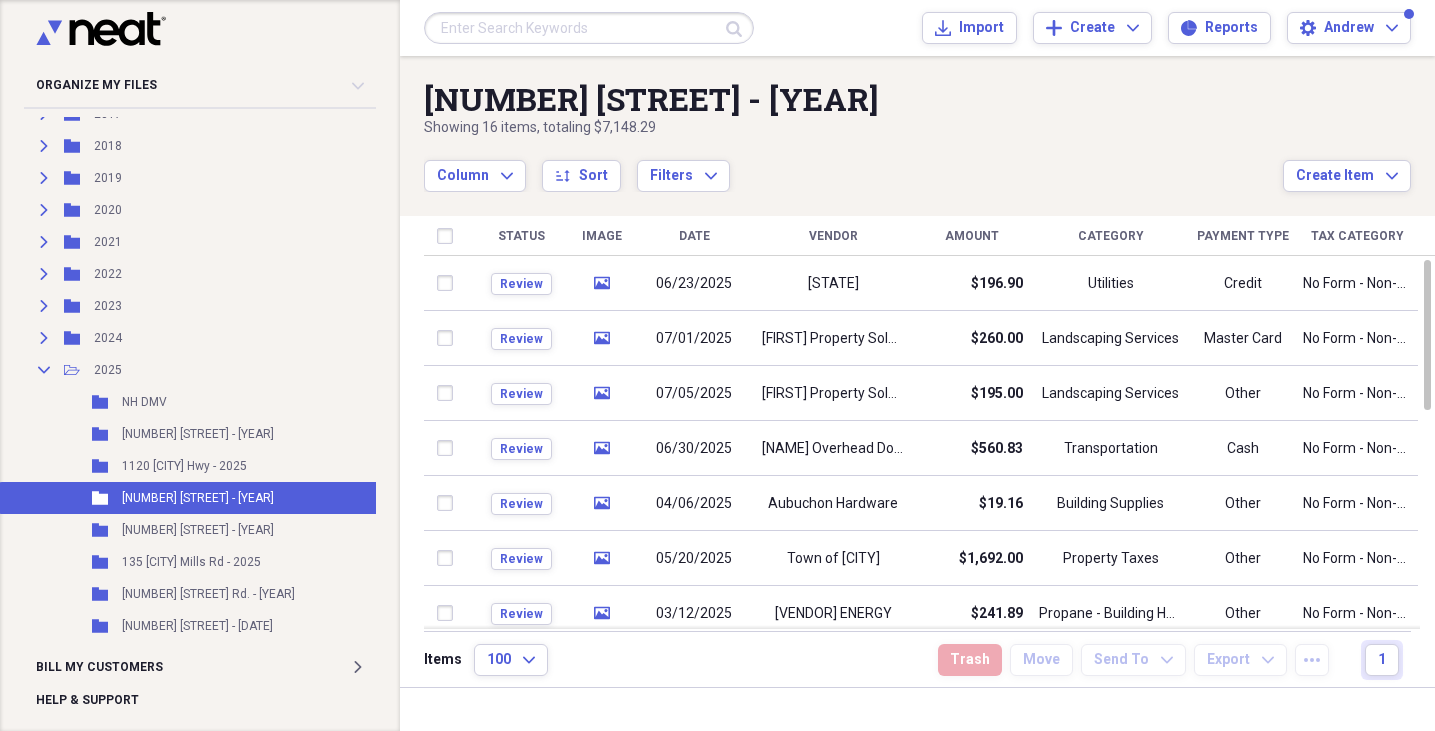 click on "Vendor" at bounding box center (833, 236) 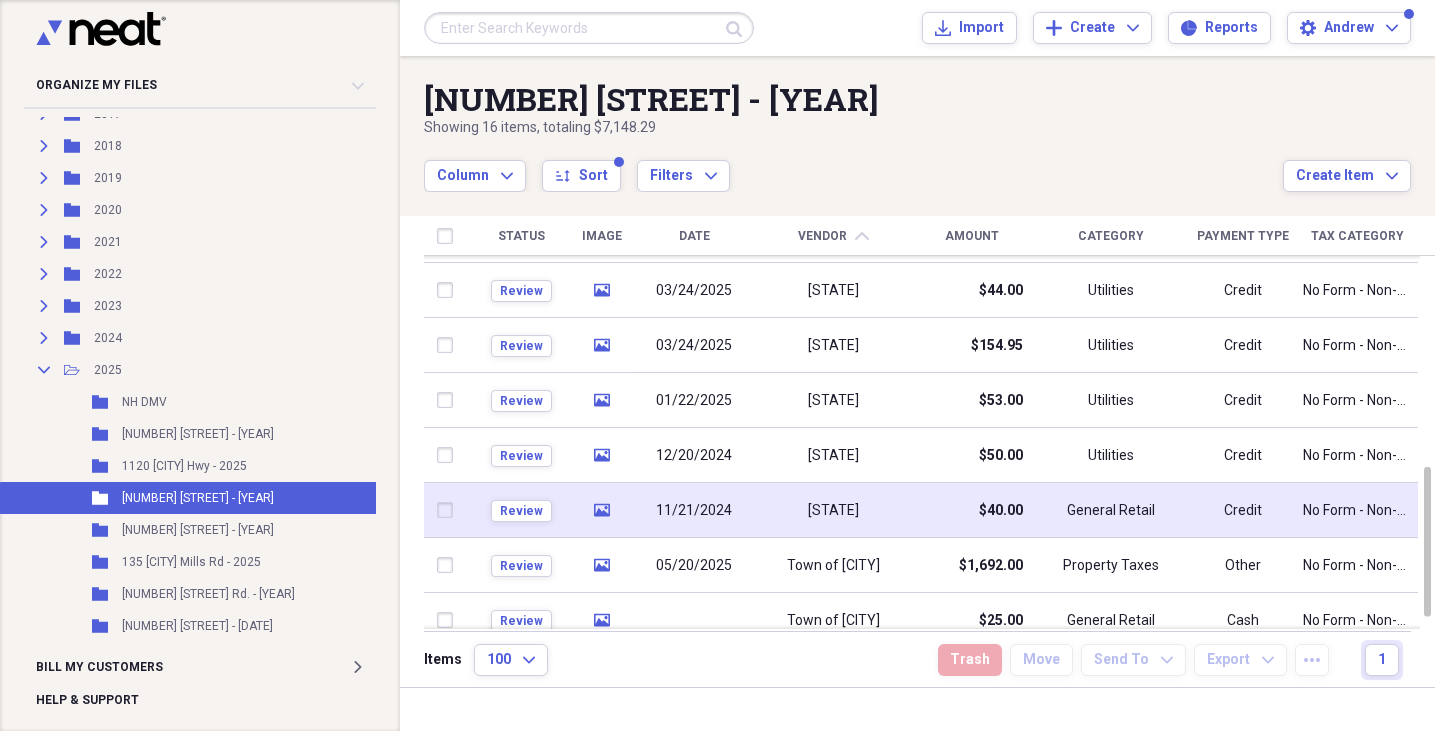 click at bounding box center (449, 511) 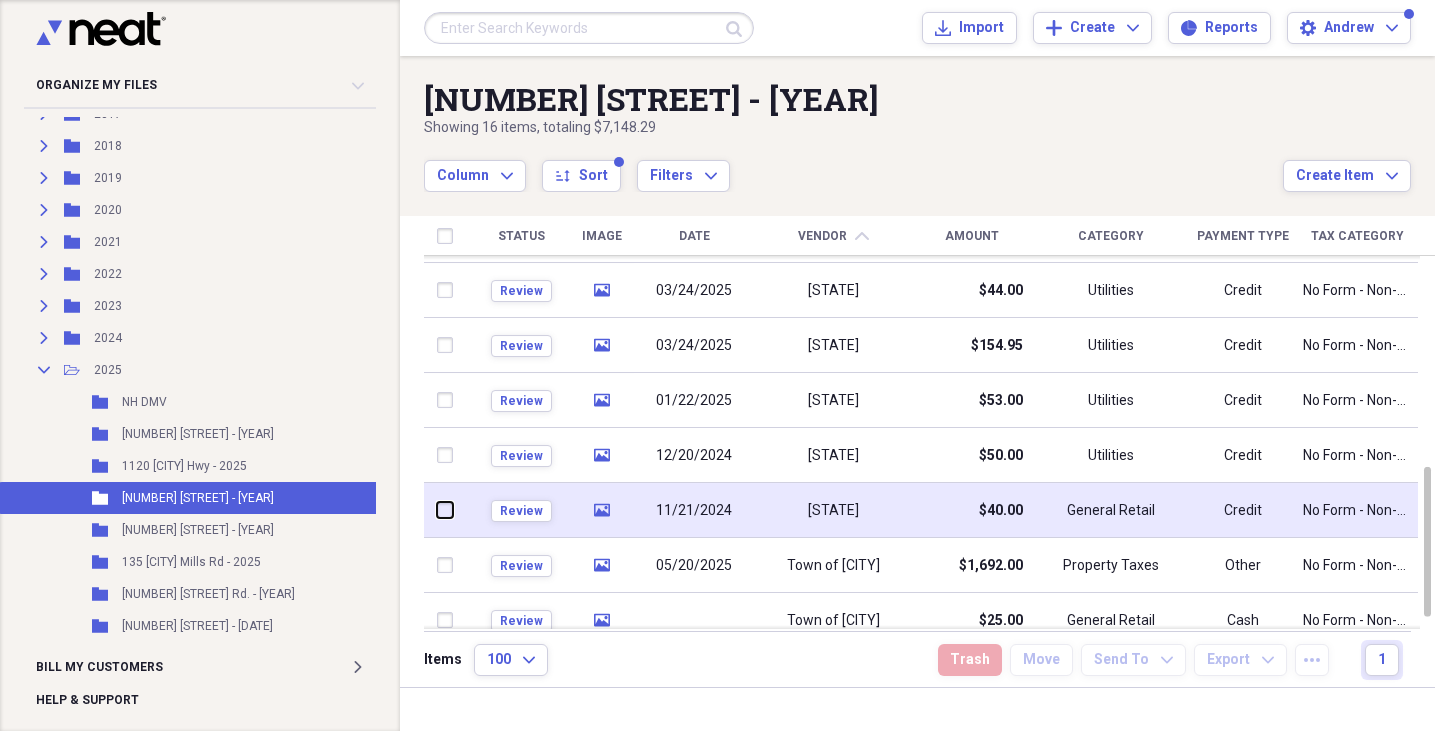 click at bounding box center (437, 510) 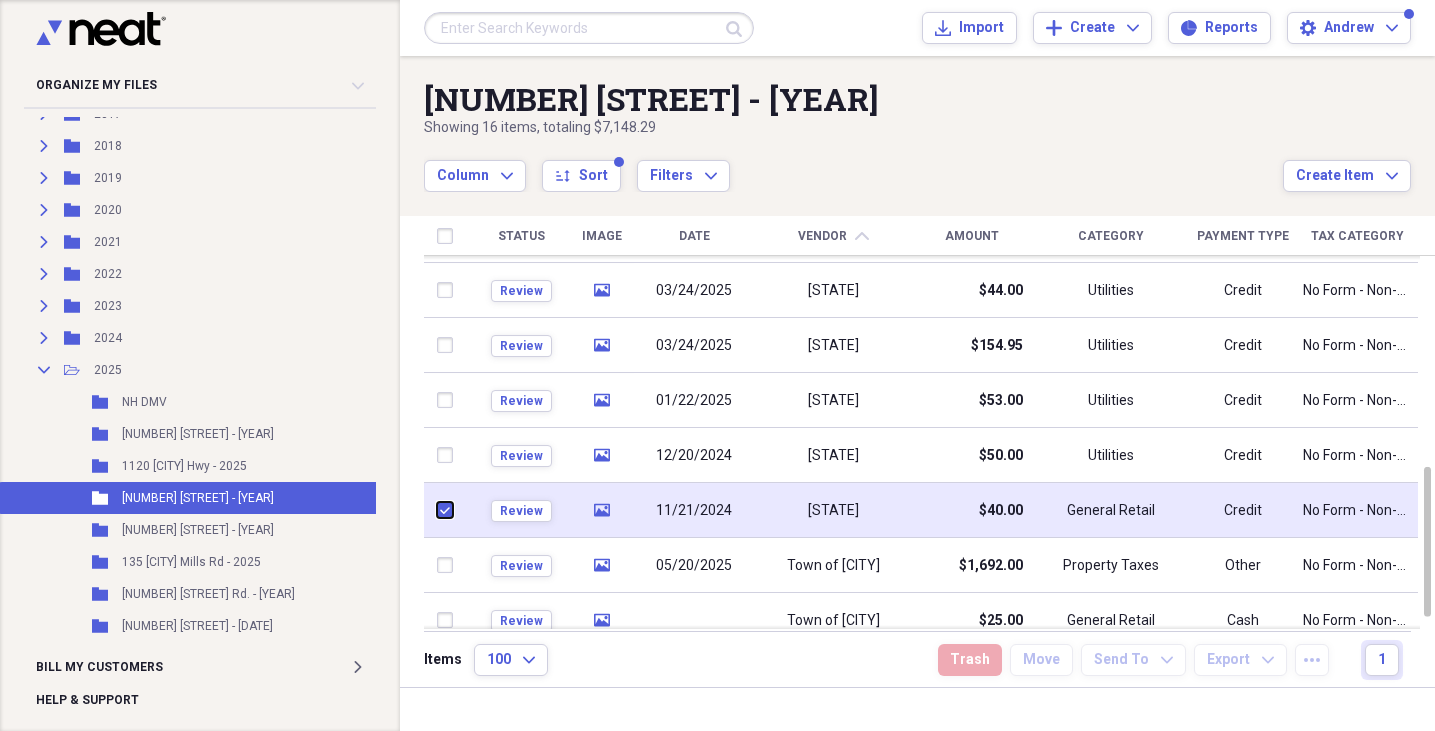 checkbox on "true" 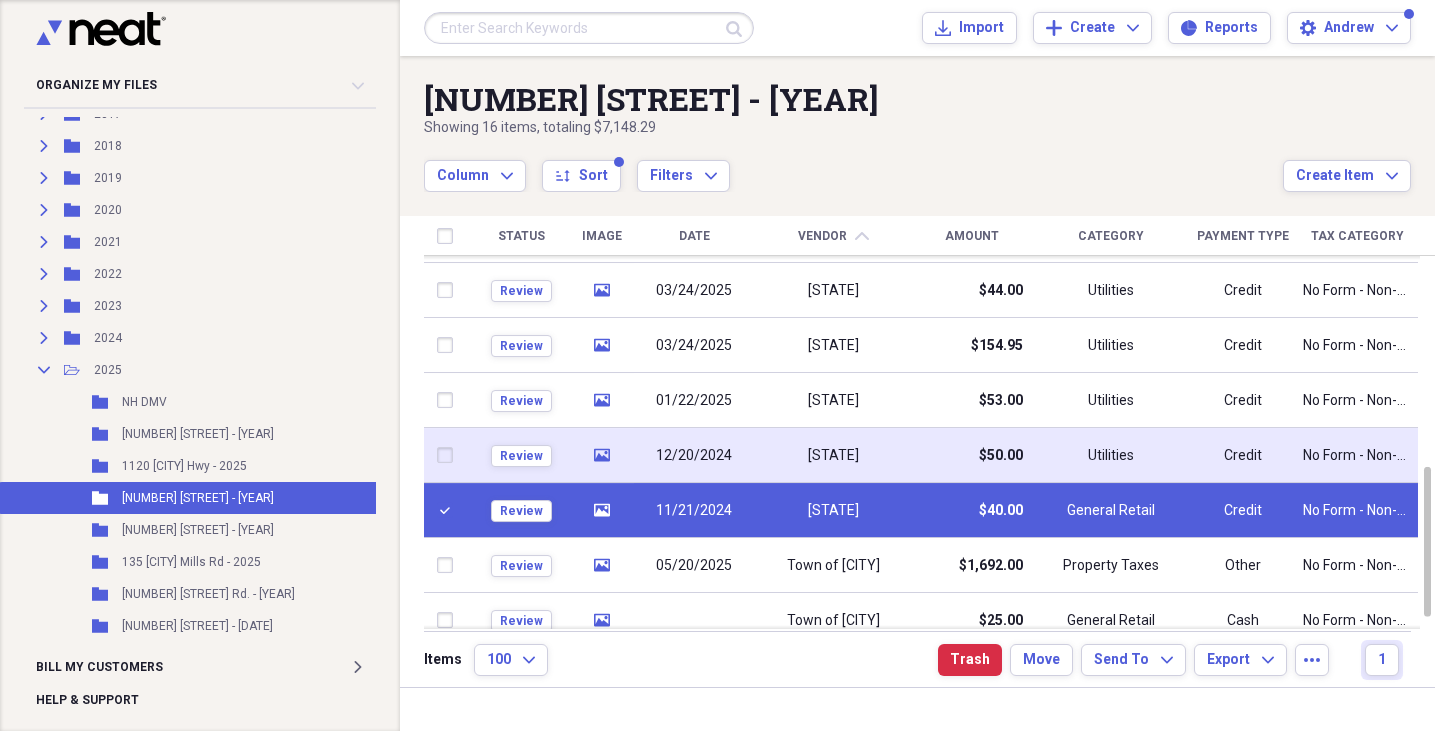 click at bounding box center [449, 456] 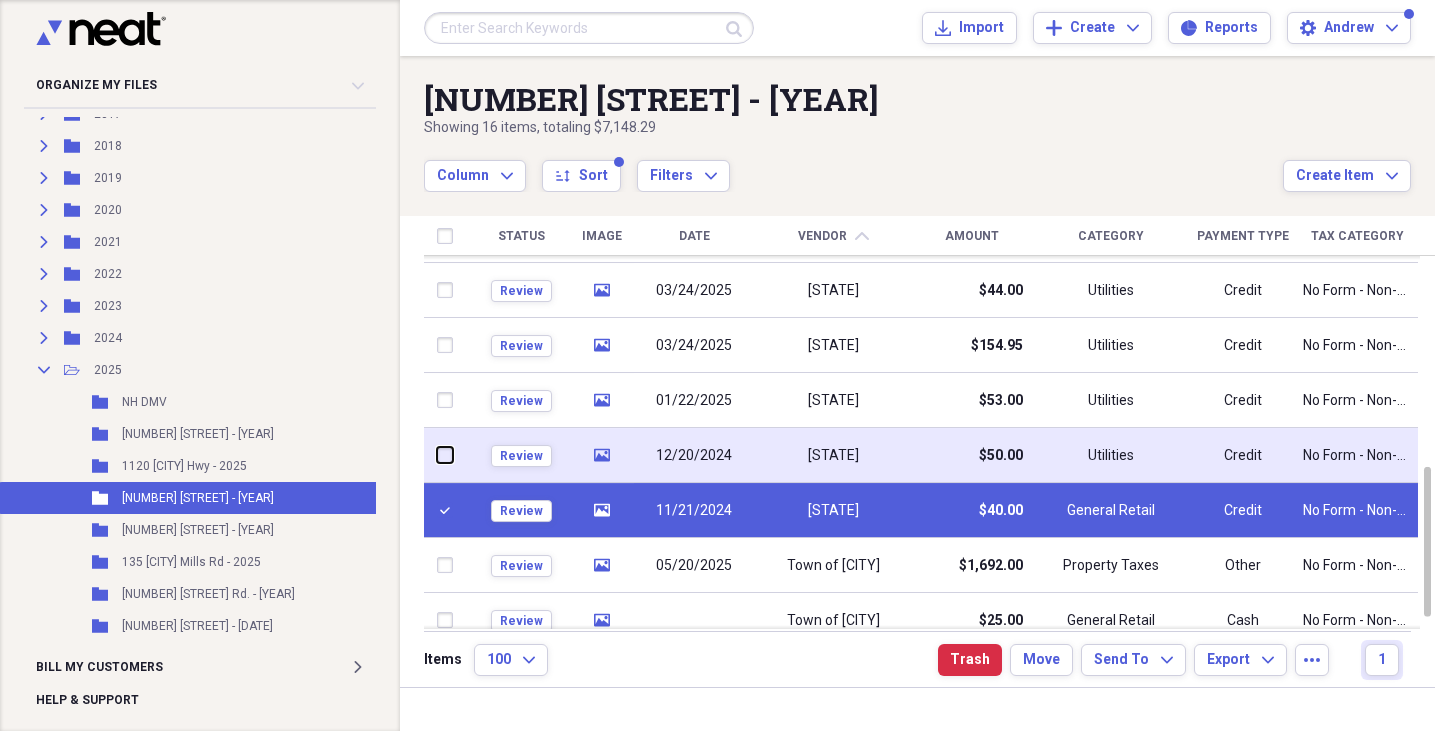 click at bounding box center (437, 455) 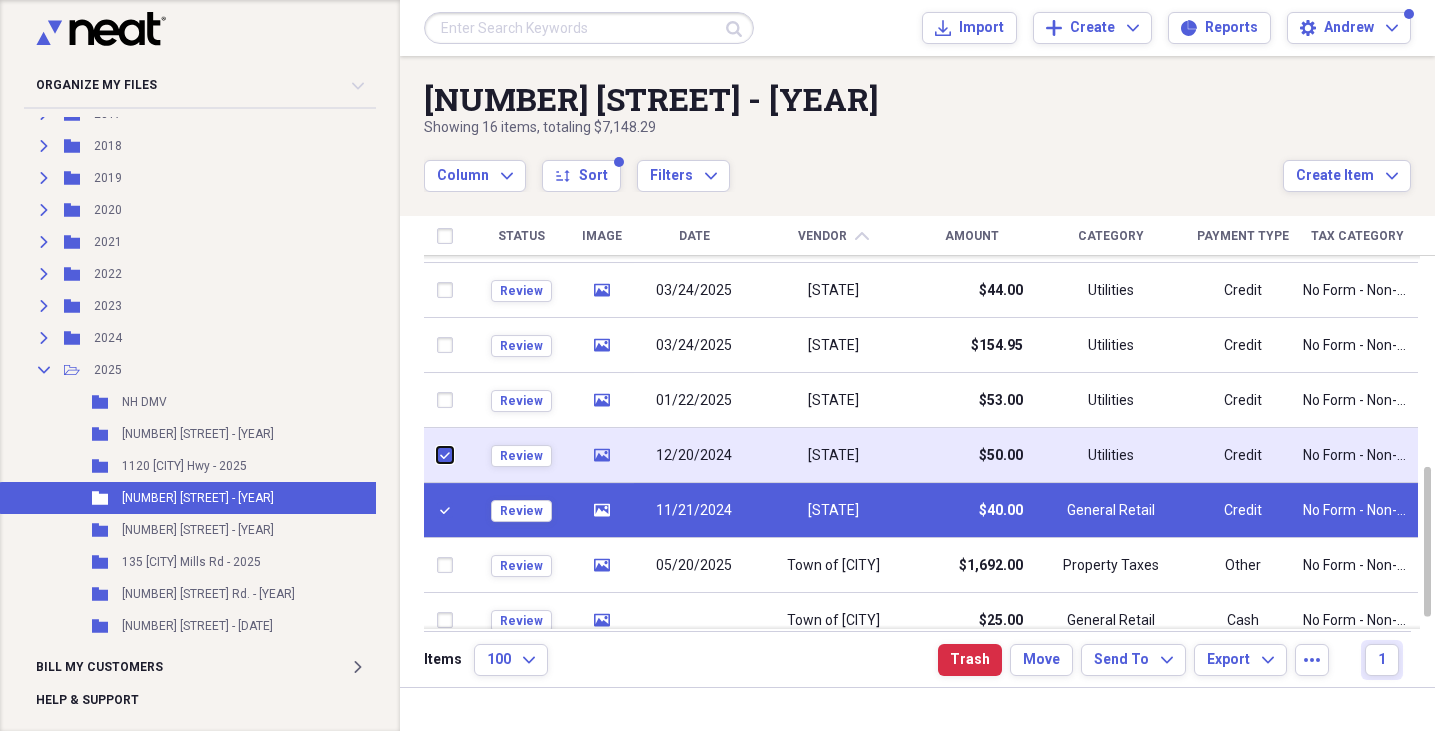 checkbox on "true" 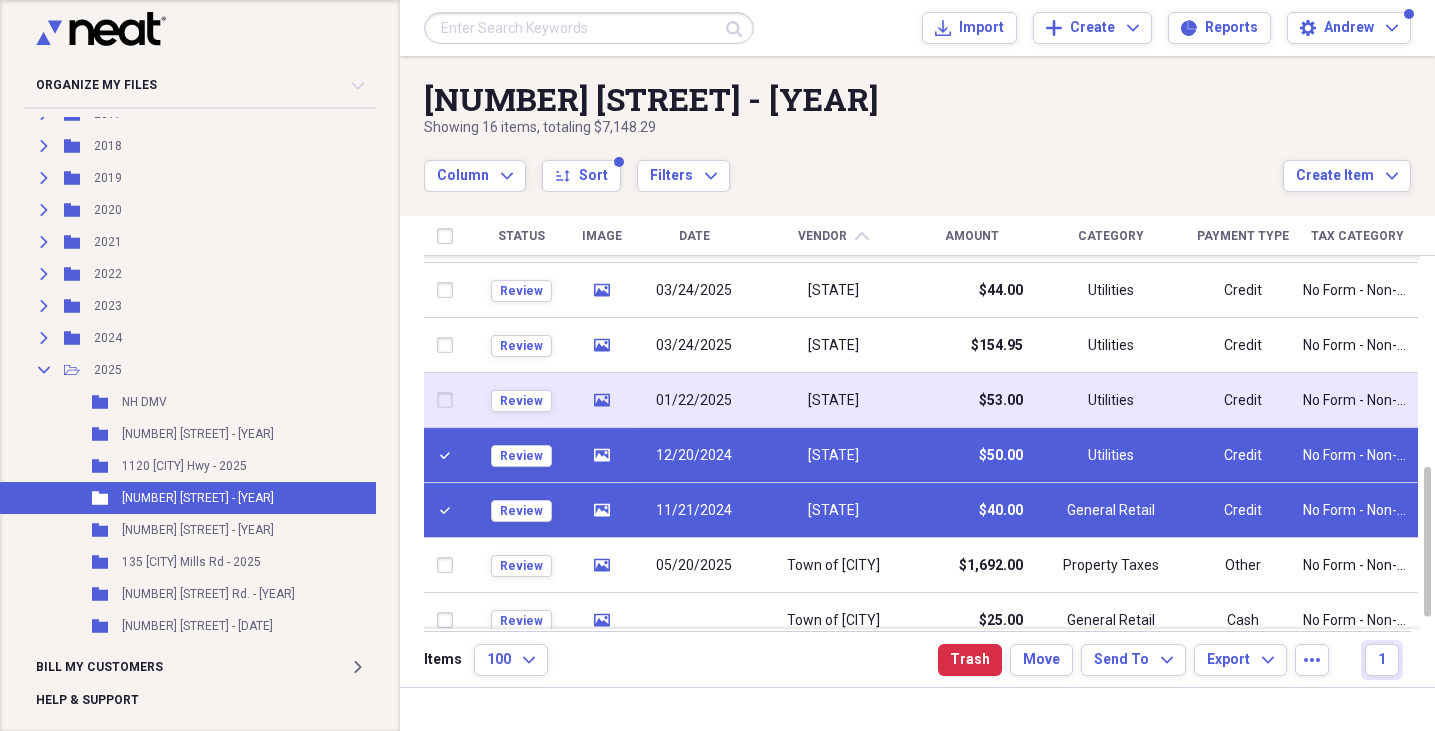 click at bounding box center (449, 401) 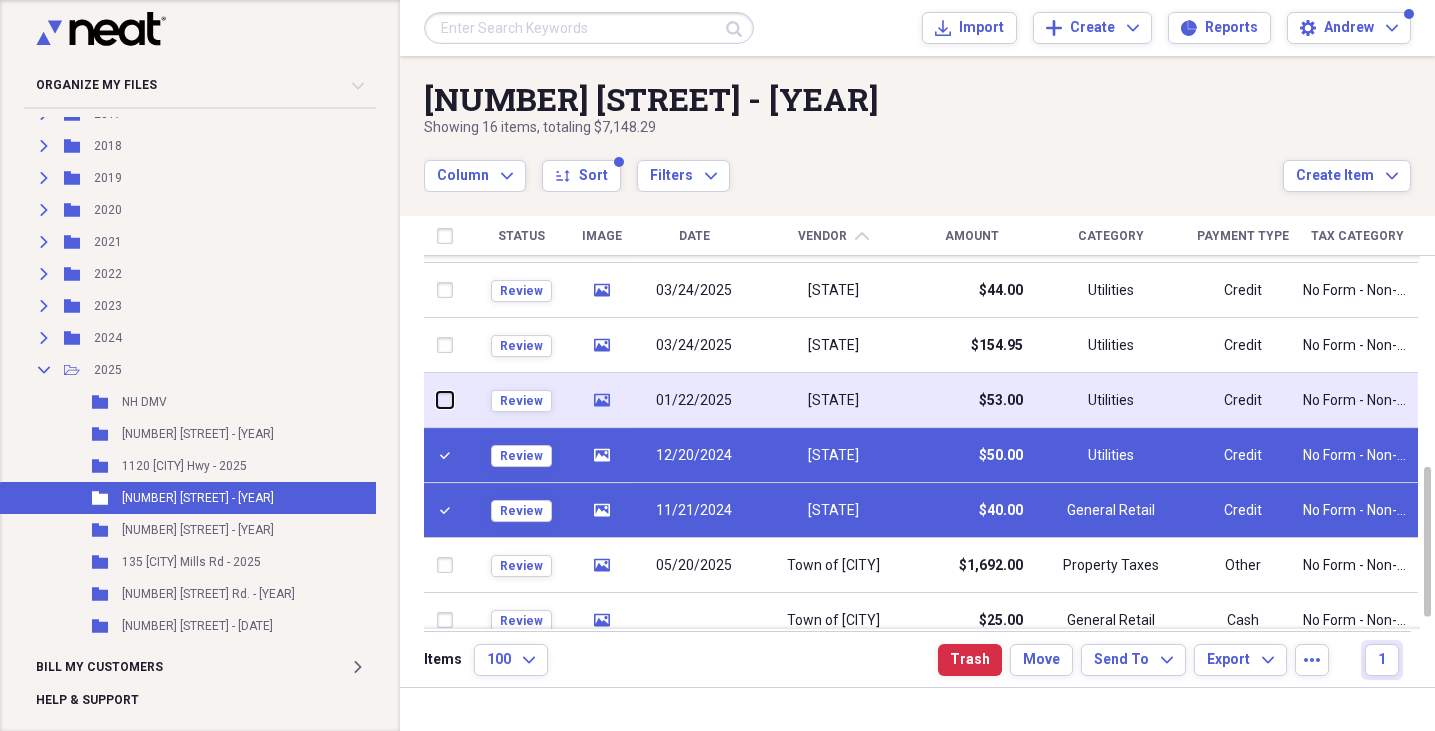 click at bounding box center [437, 400] 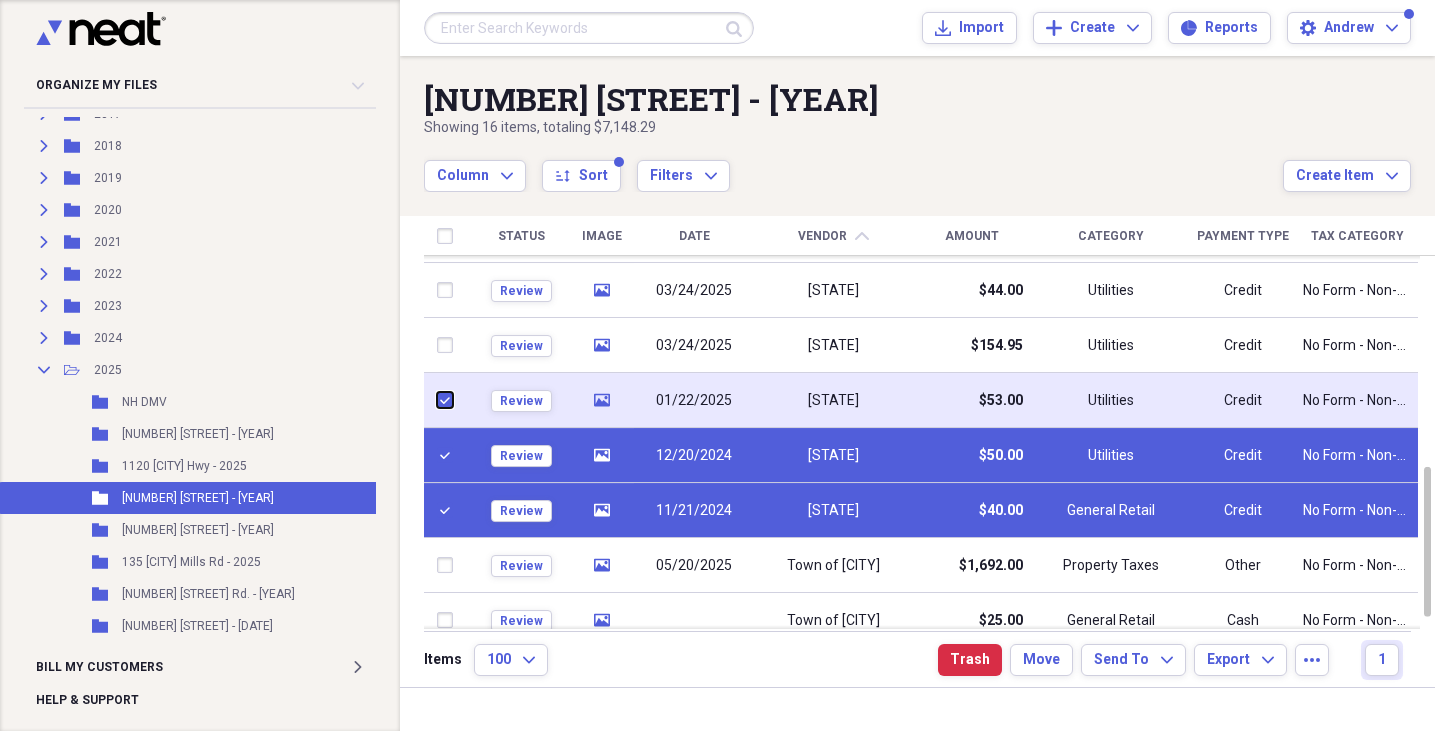 checkbox on "true" 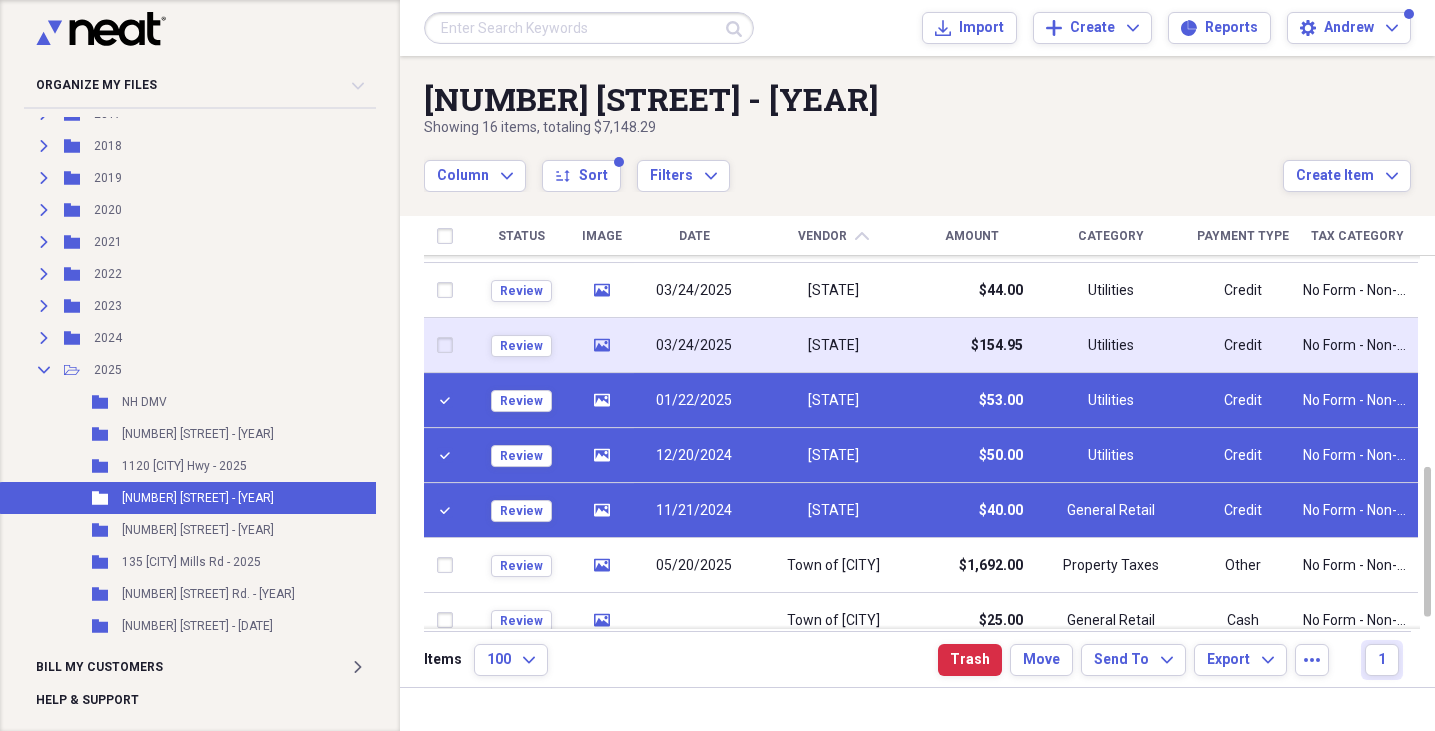 drag, startPoint x: 443, startPoint y: 343, endPoint x: 444, endPoint y: 321, distance: 22.022715 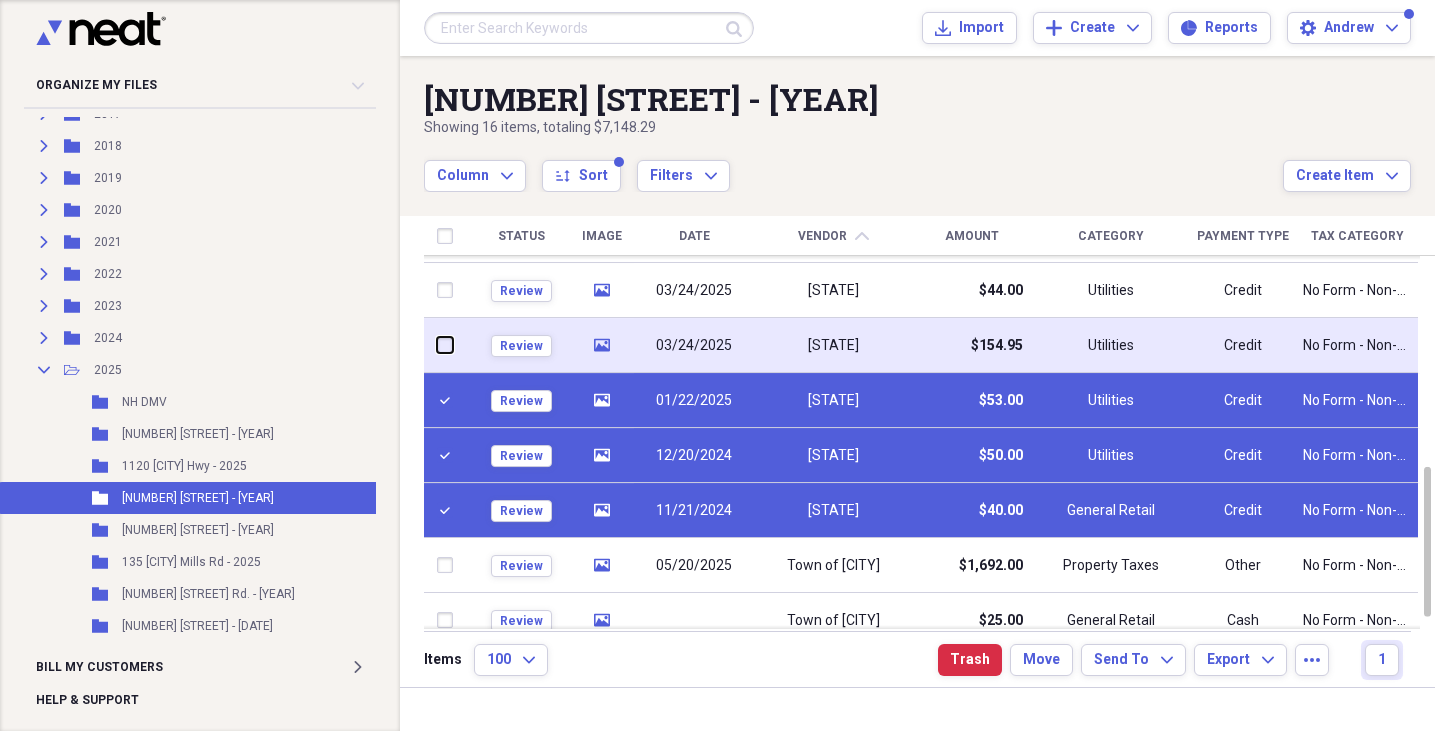 click at bounding box center (437, 345) 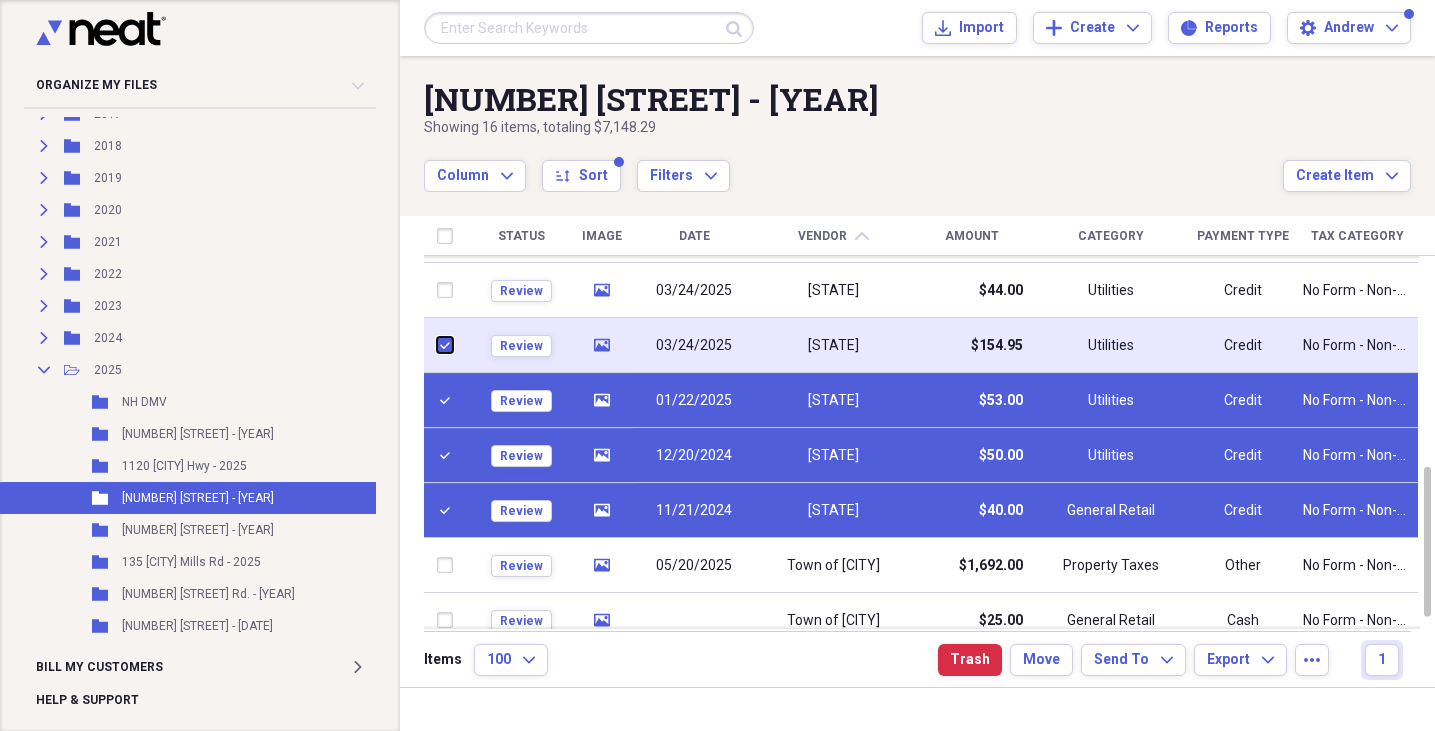 checkbox on "true" 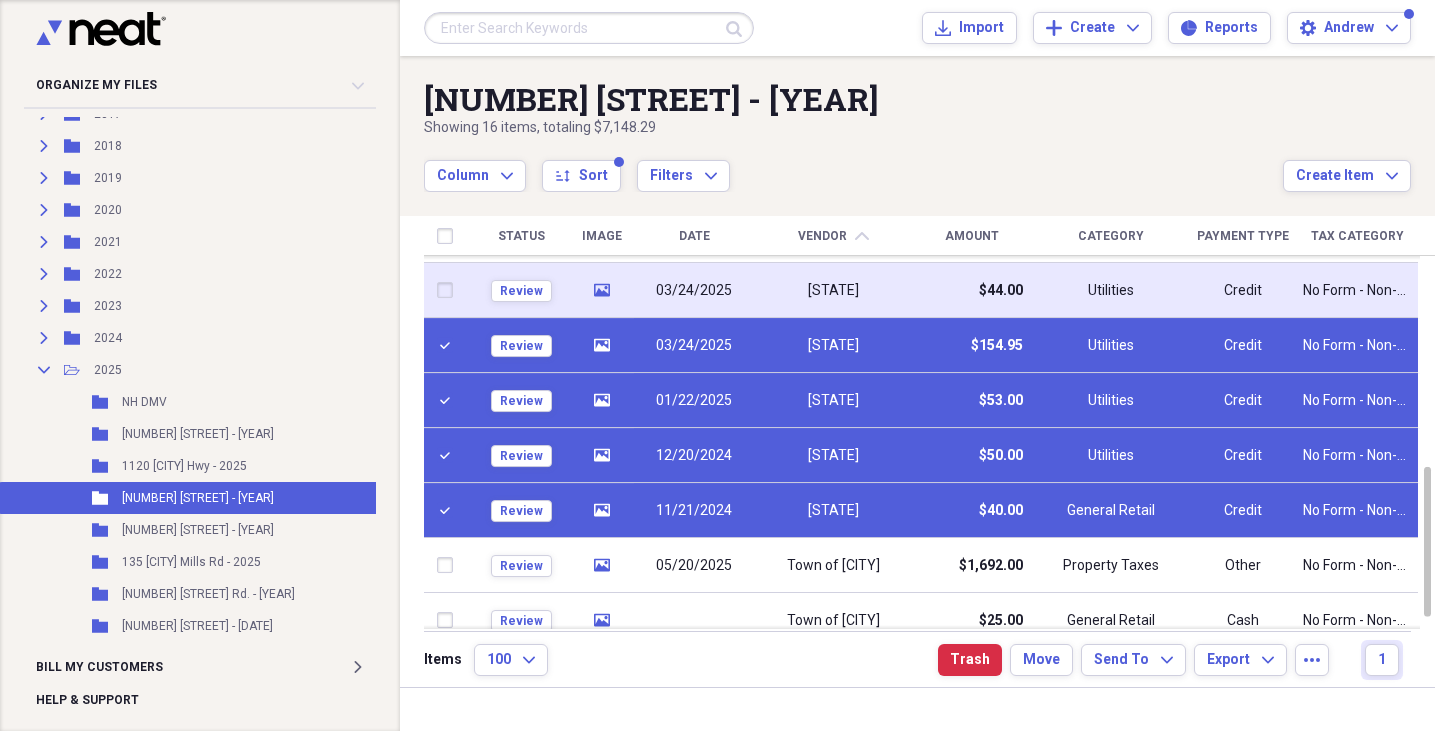 click at bounding box center (449, 291) 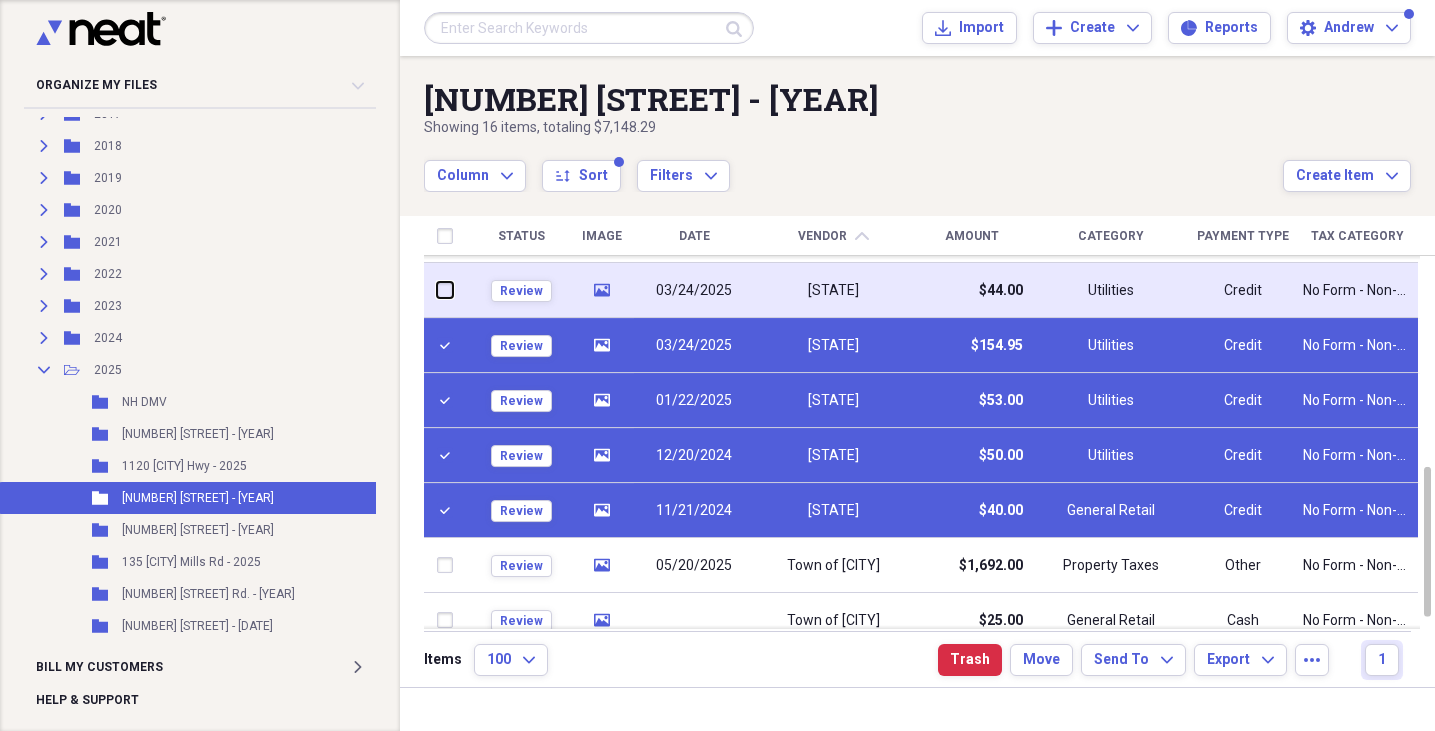 click at bounding box center (437, 290) 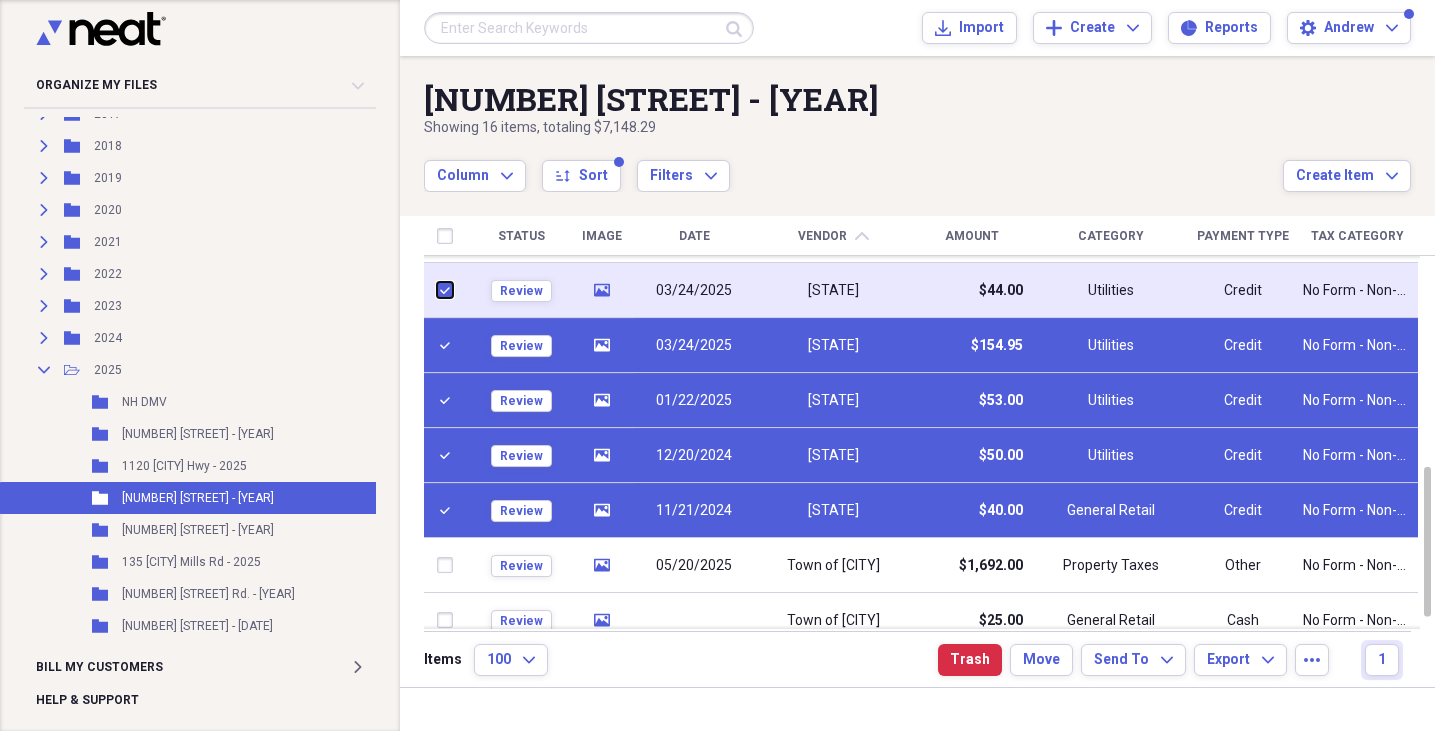 checkbox on "true" 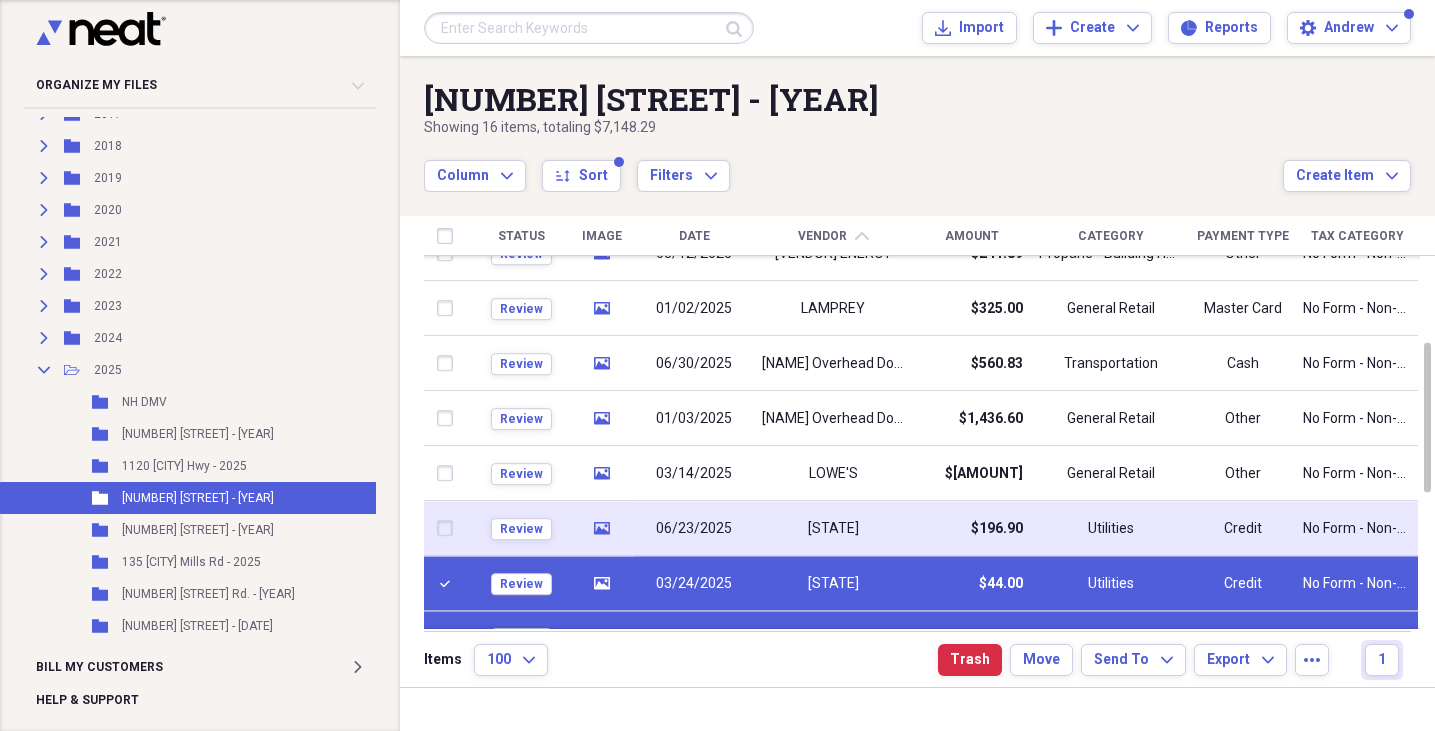 click at bounding box center (449, 529) 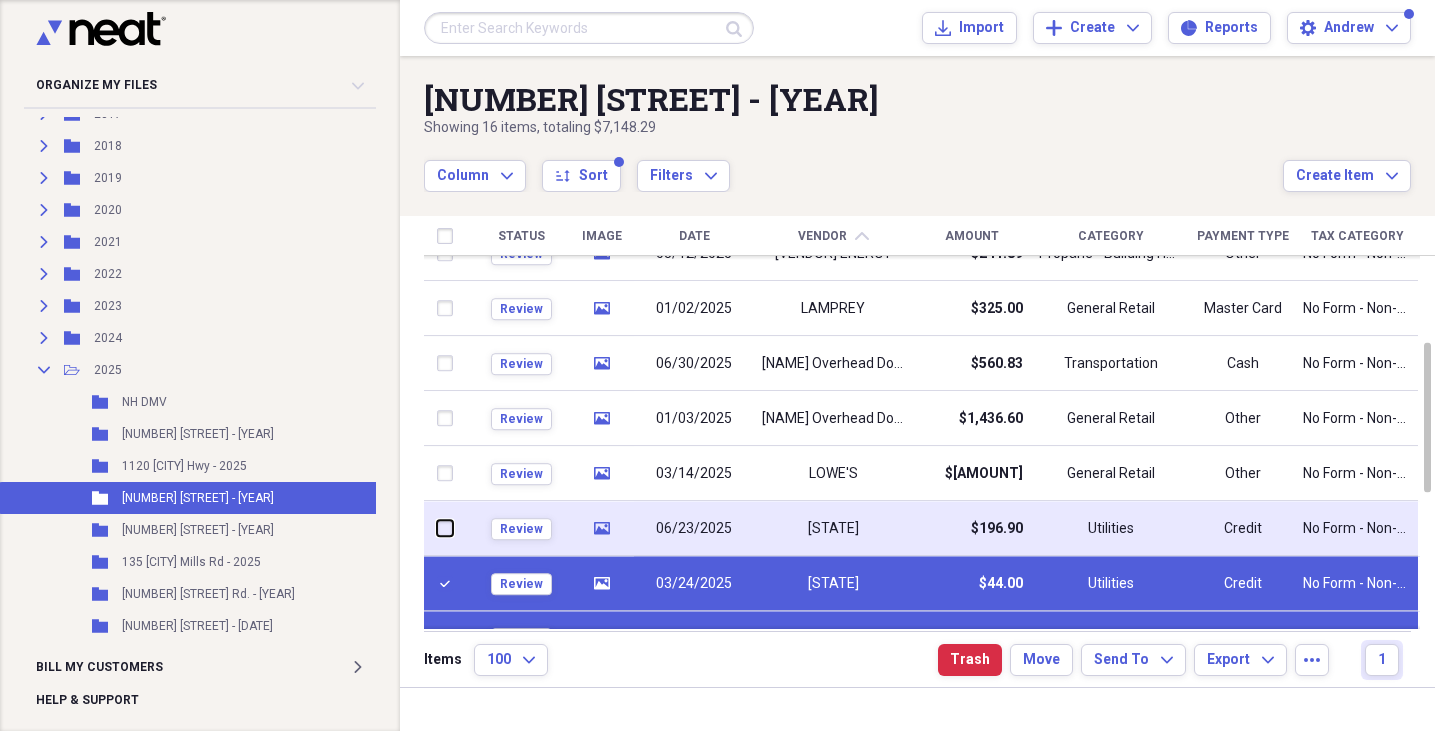click at bounding box center (437, 528) 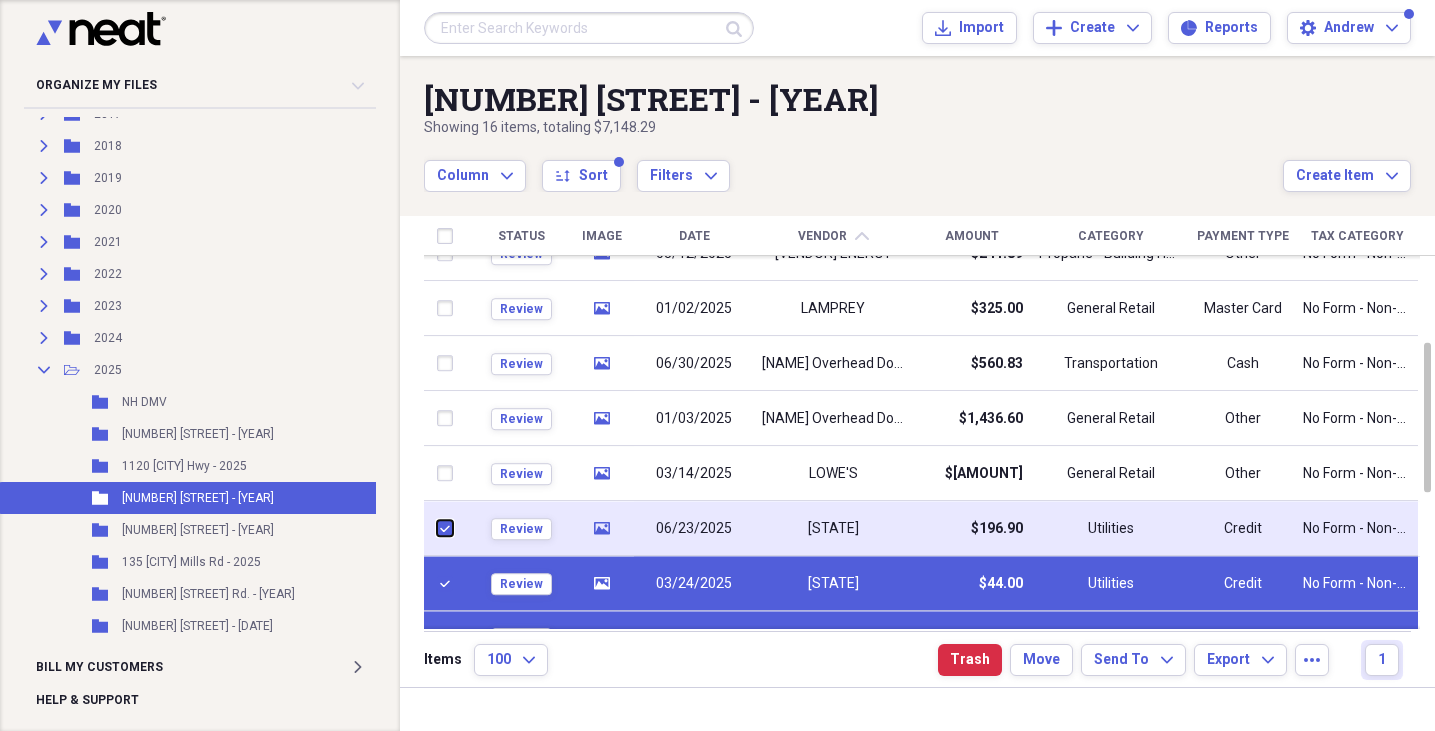 checkbox on "true" 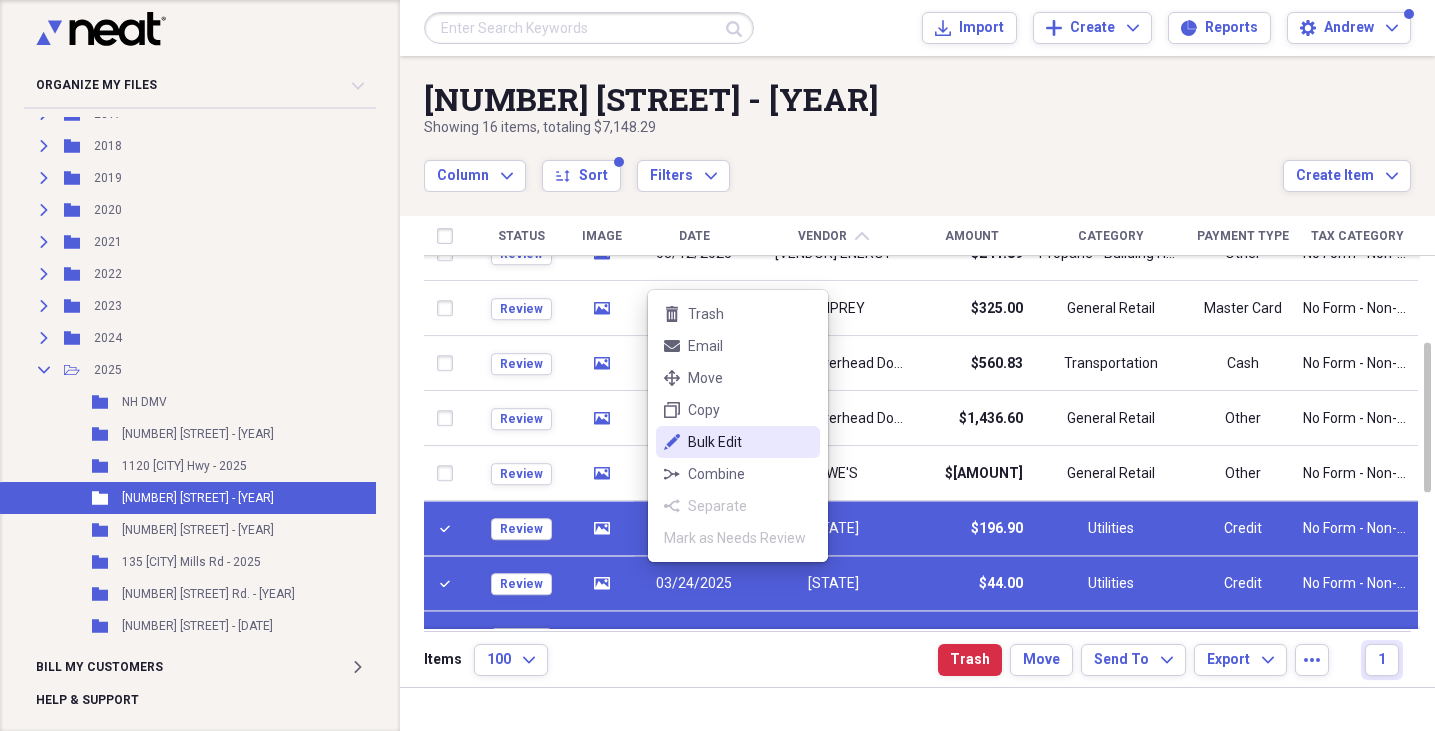click on "edit Bulk Edit" at bounding box center [738, 442] 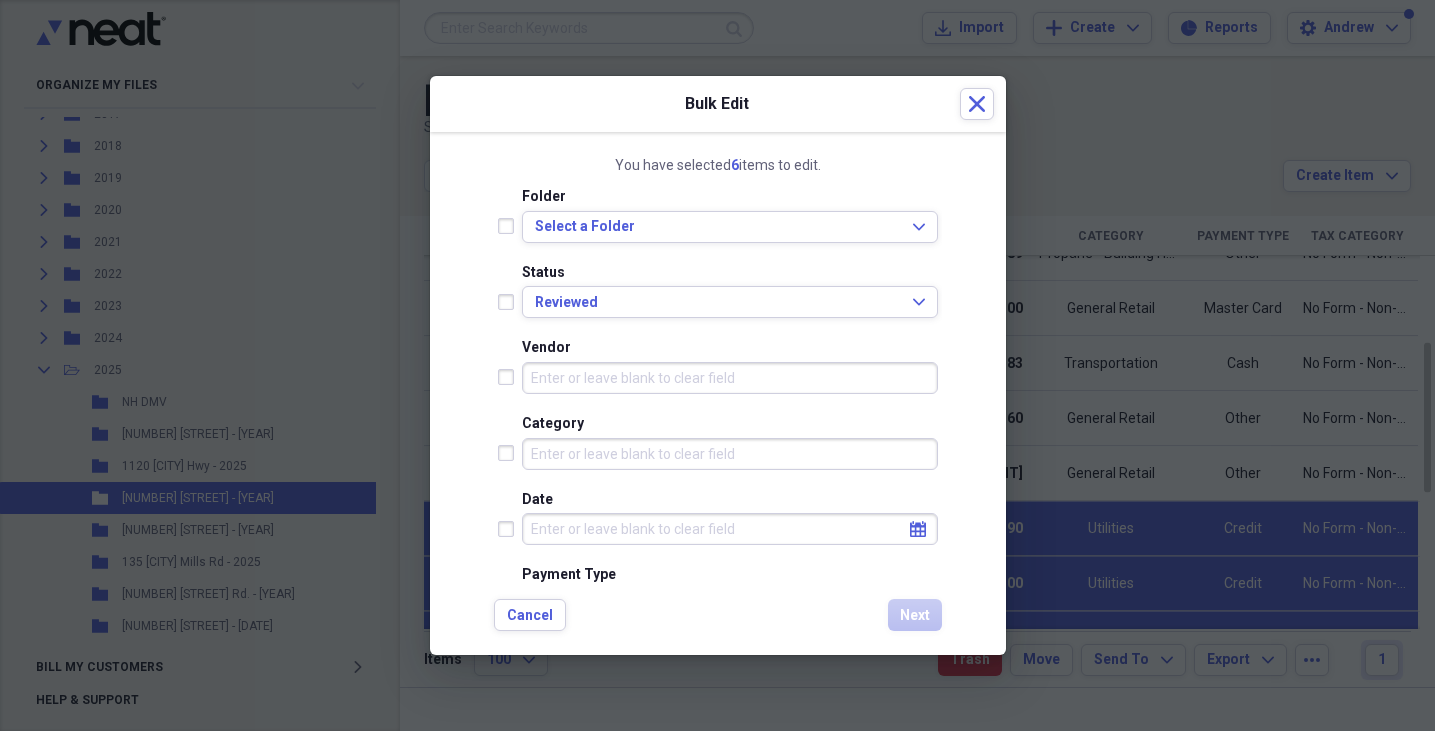 click at bounding box center (510, 302) 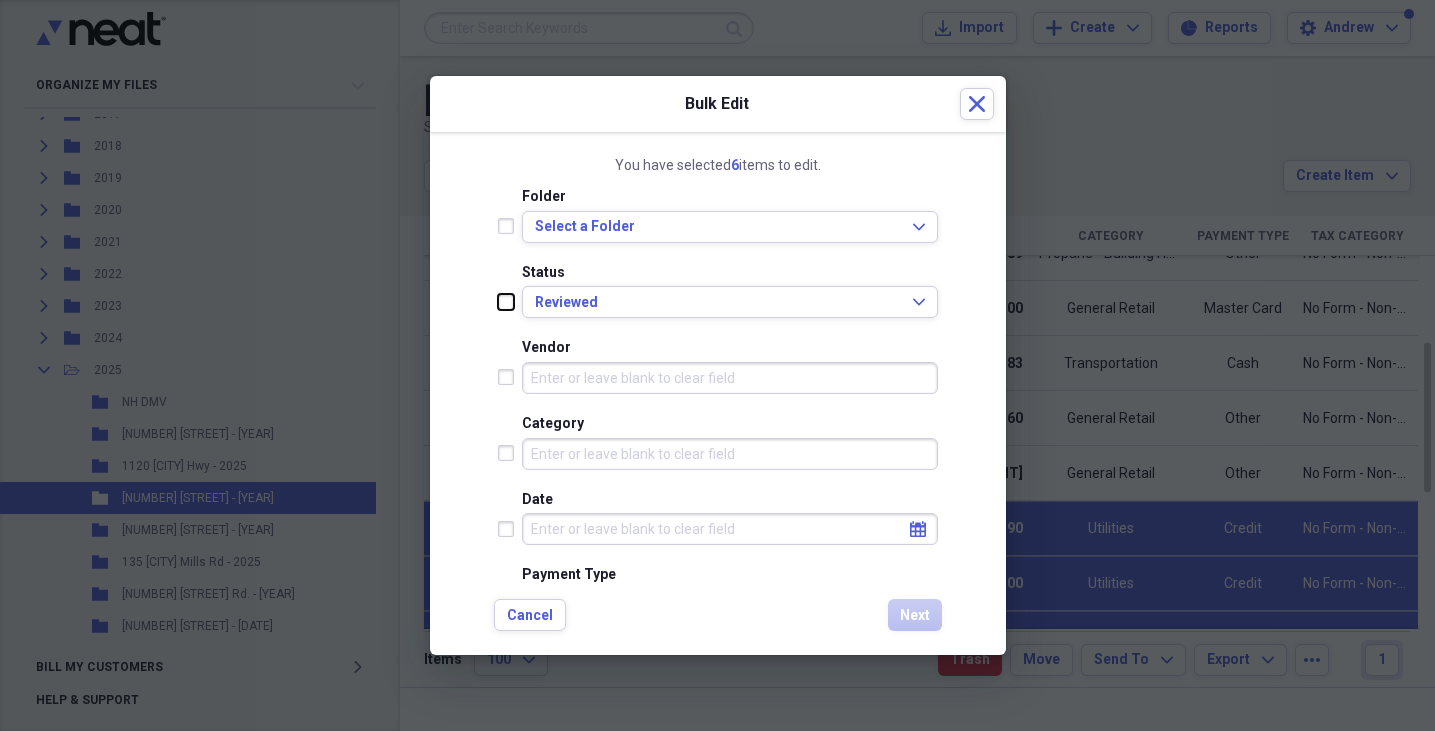 click at bounding box center (498, 301) 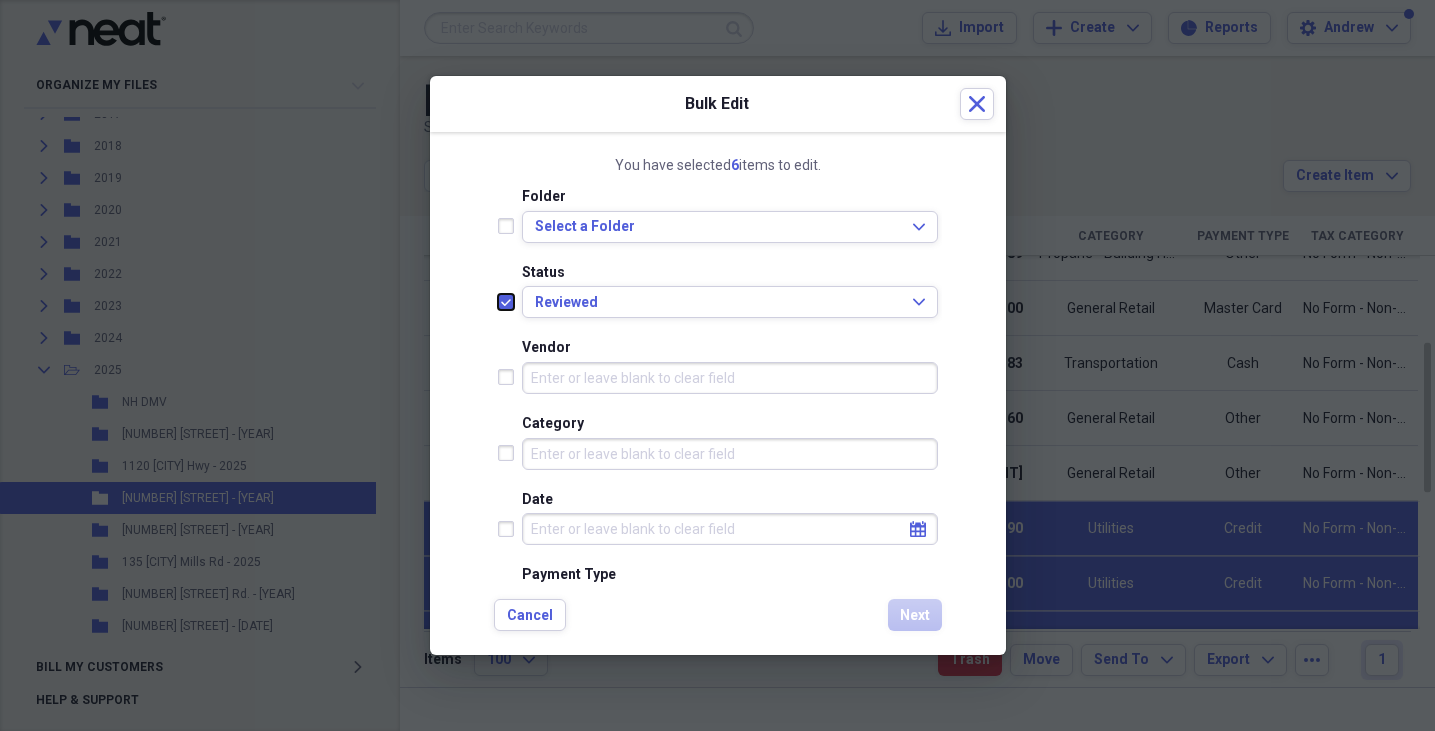 checkbox on "true" 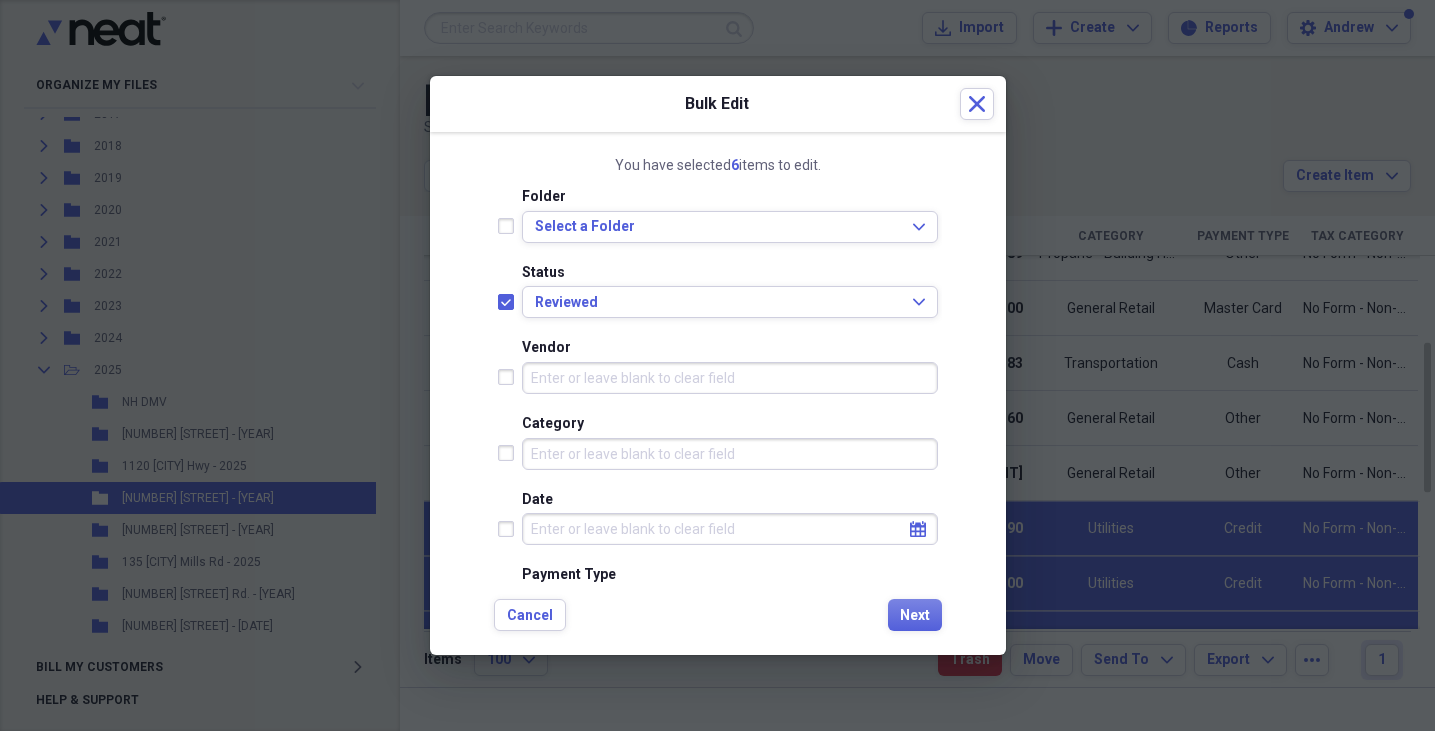 click on "Vendor" at bounding box center [730, 378] 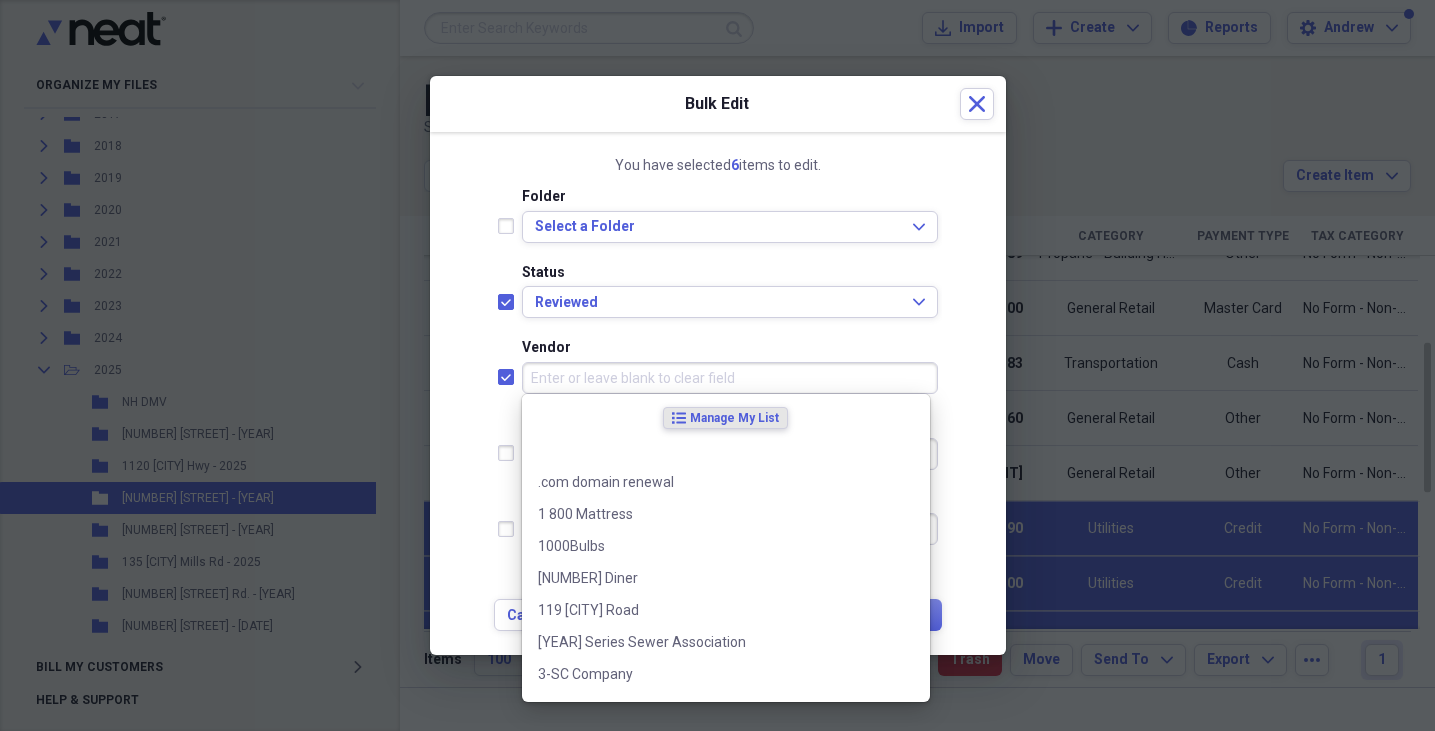 type on "N" 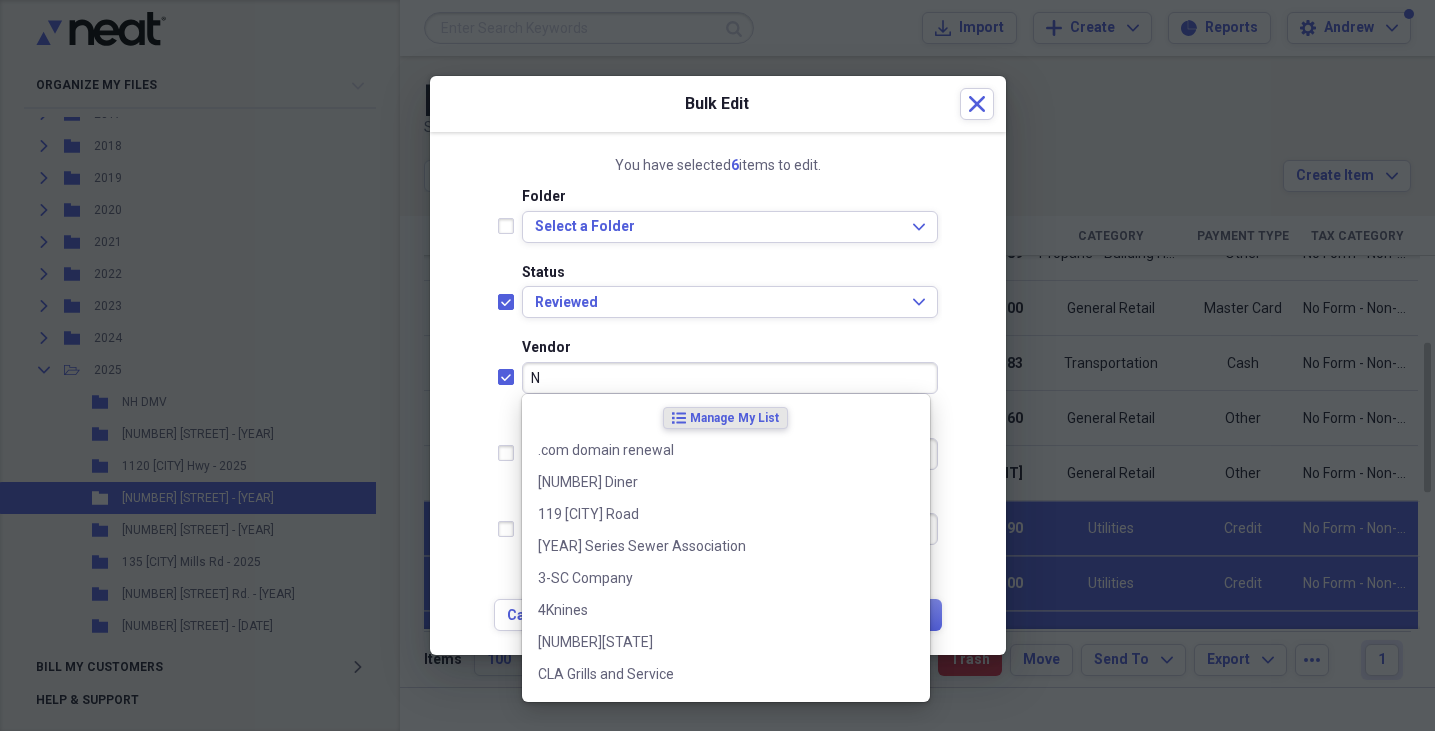 checkbox on "true" 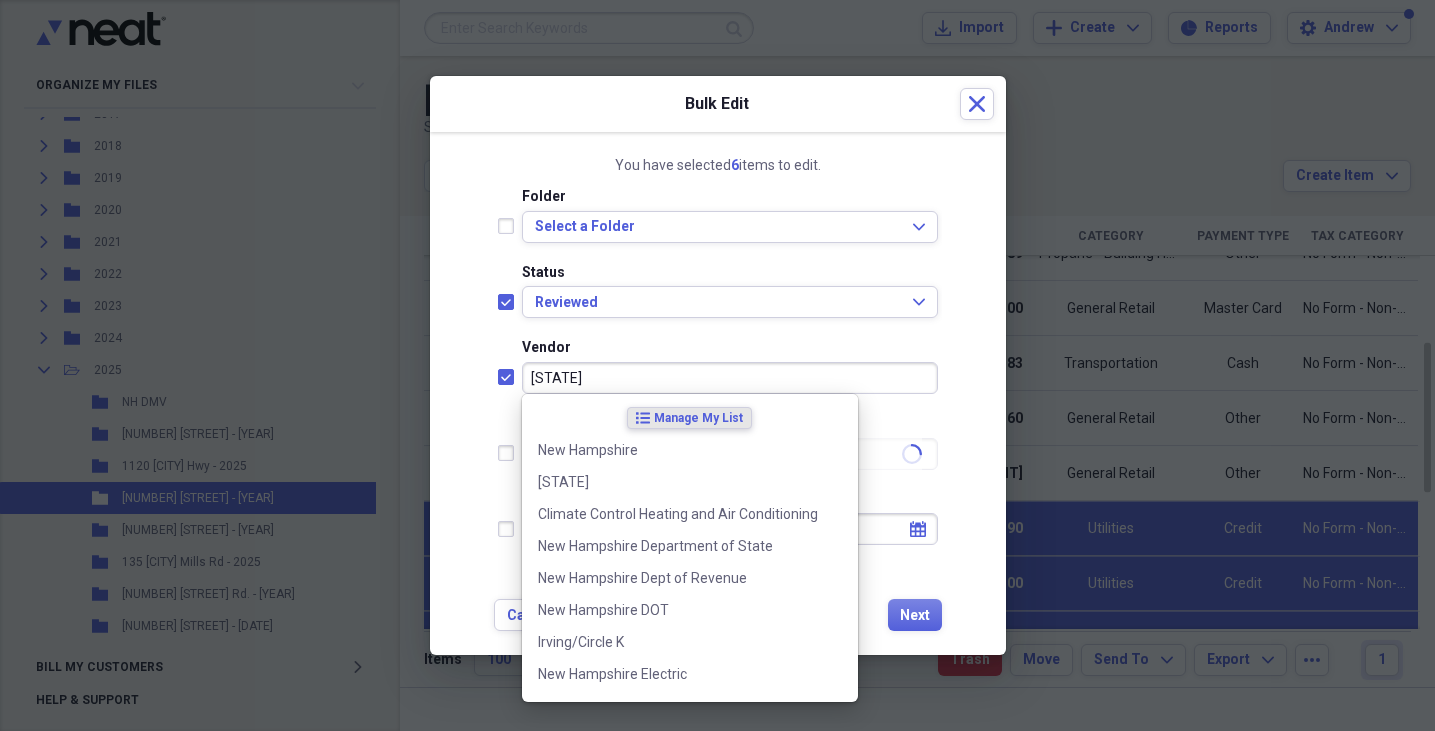 type on "New Hampshire" 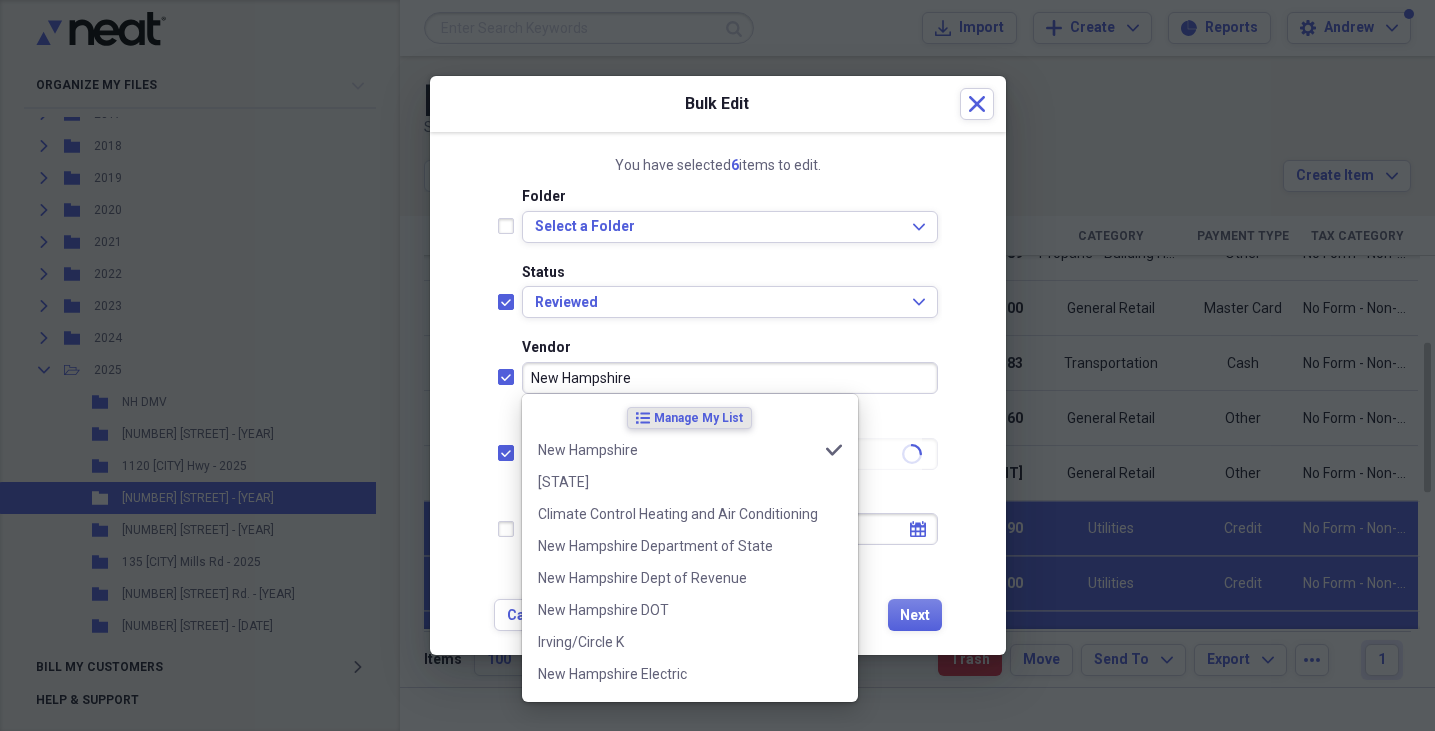 checkbox on "true" 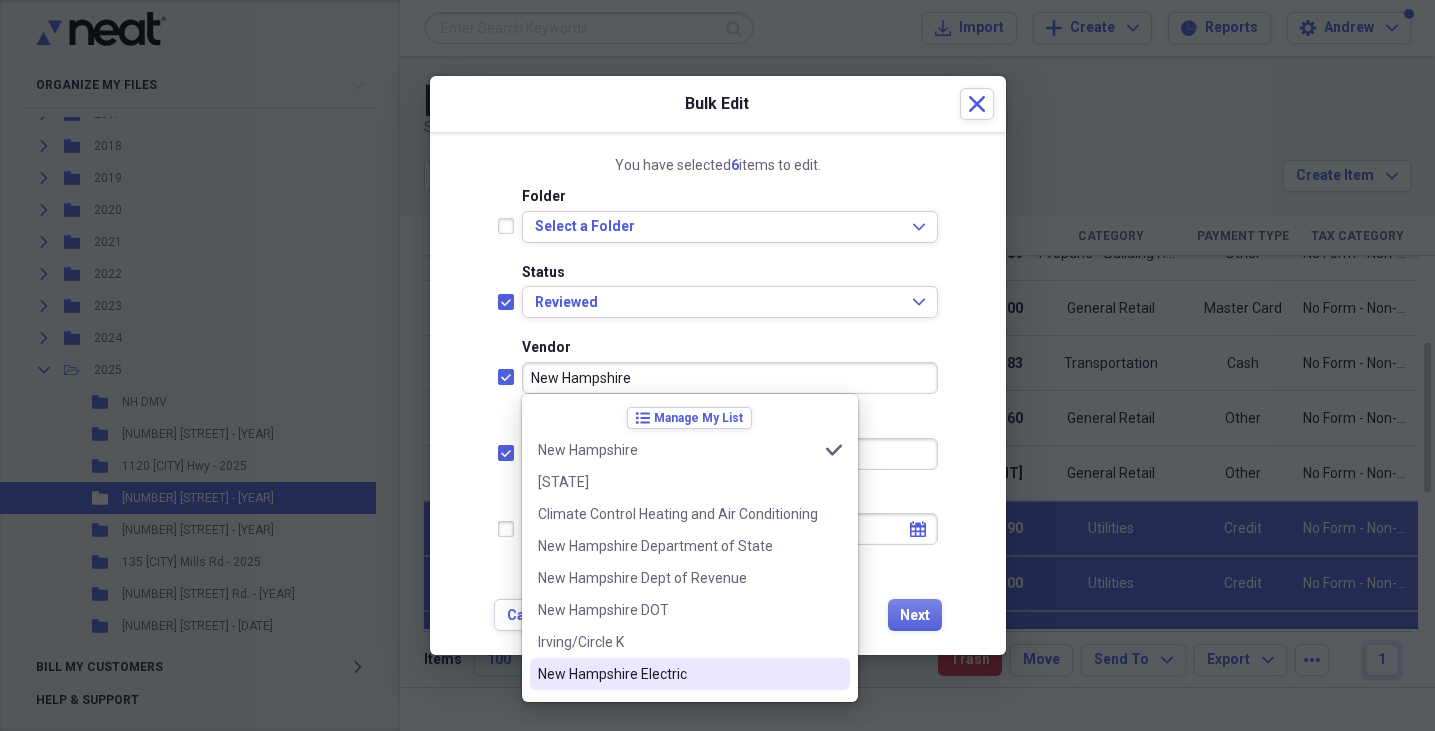 click on "New Hampshire Electric" at bounding box center [678, 674] 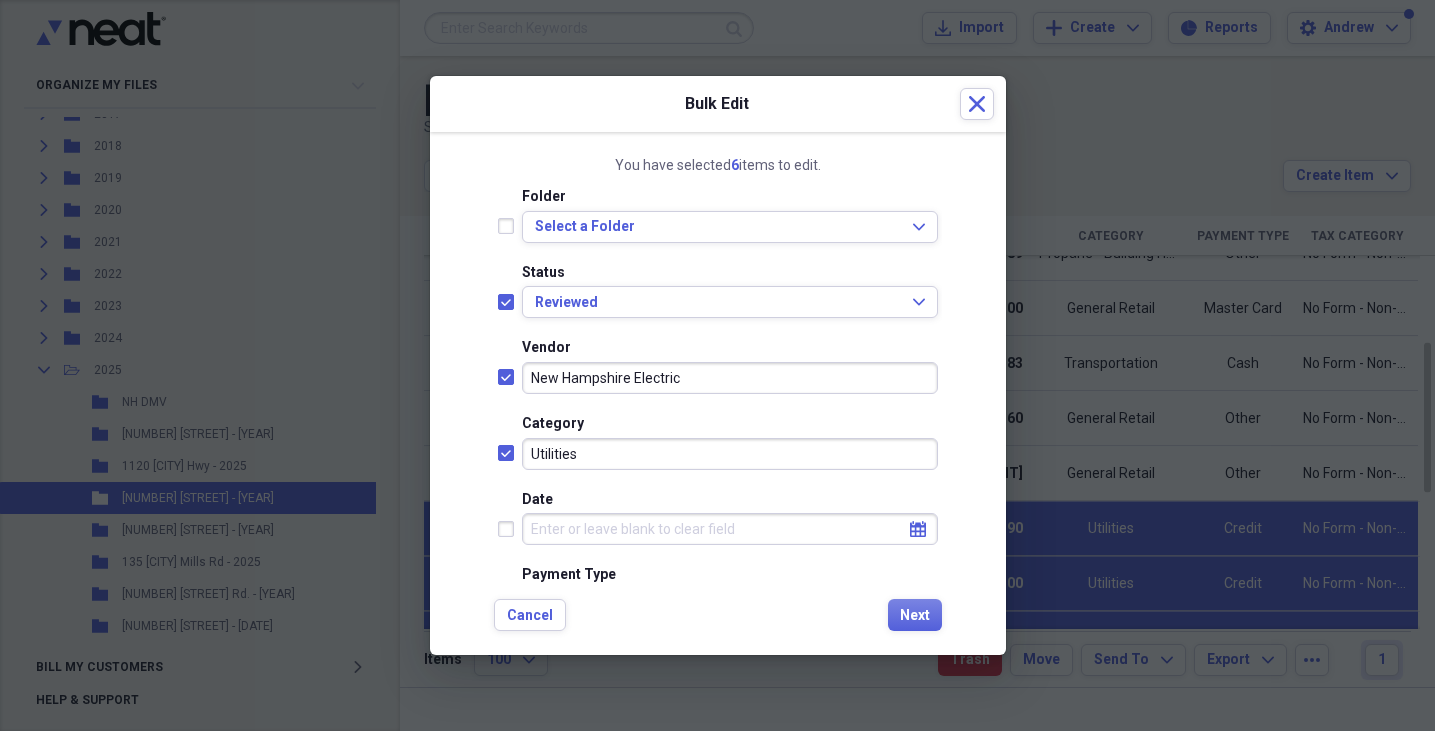 click on "New Hampshire Electric" at bounding box center (730, 378) 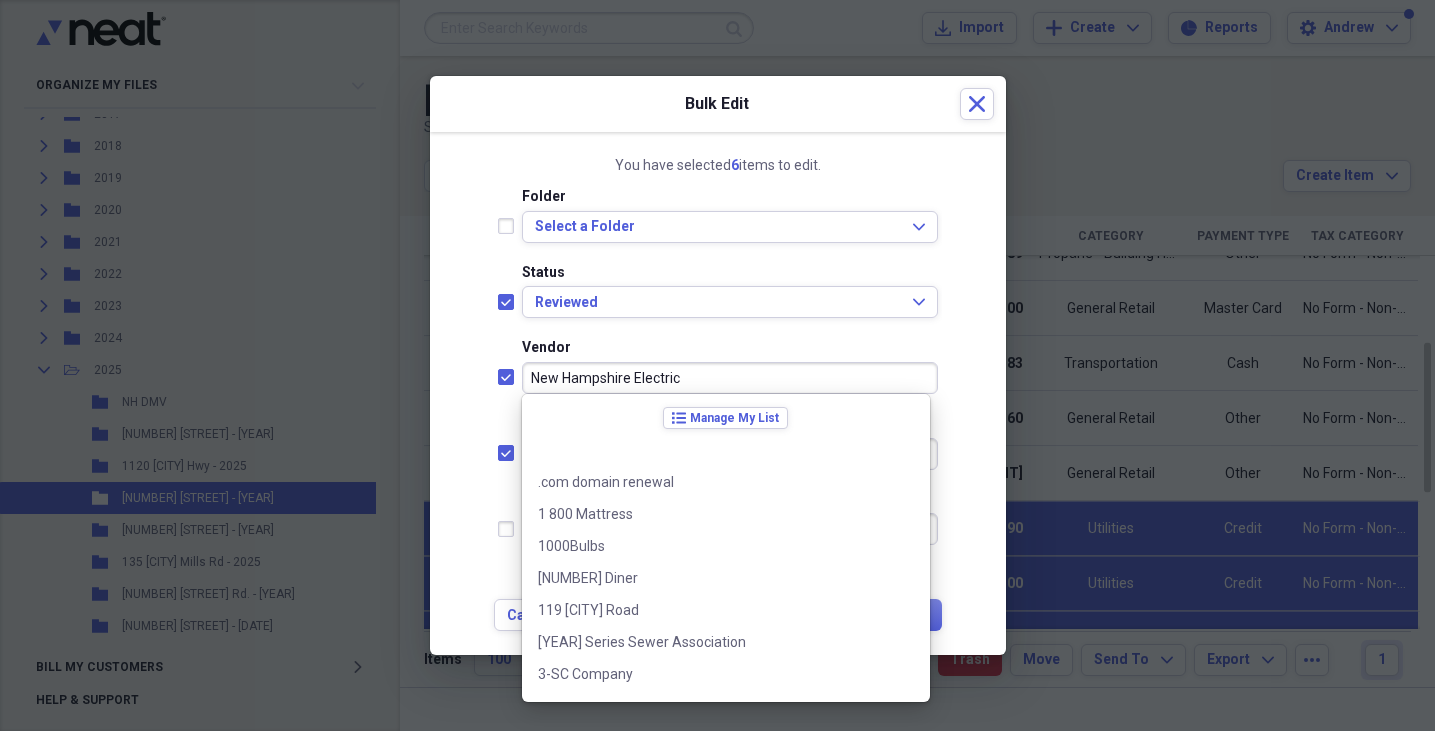 scroll, scrollTop: 36060, scrollLeft: 0, axis: vertical 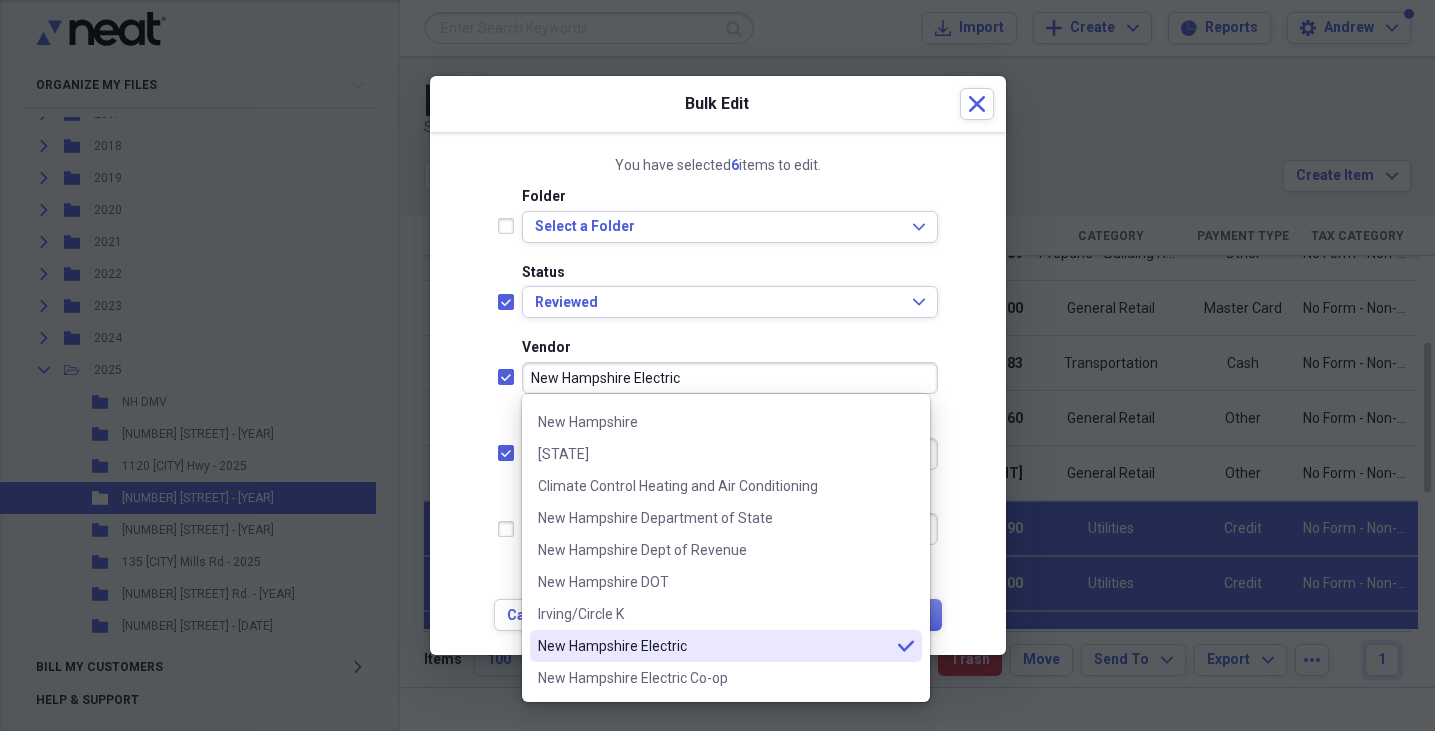 drag, startPoint x: 703, startPoint y: 381, endPoint x: 352, endPoint y: 350, distance: 352.36627 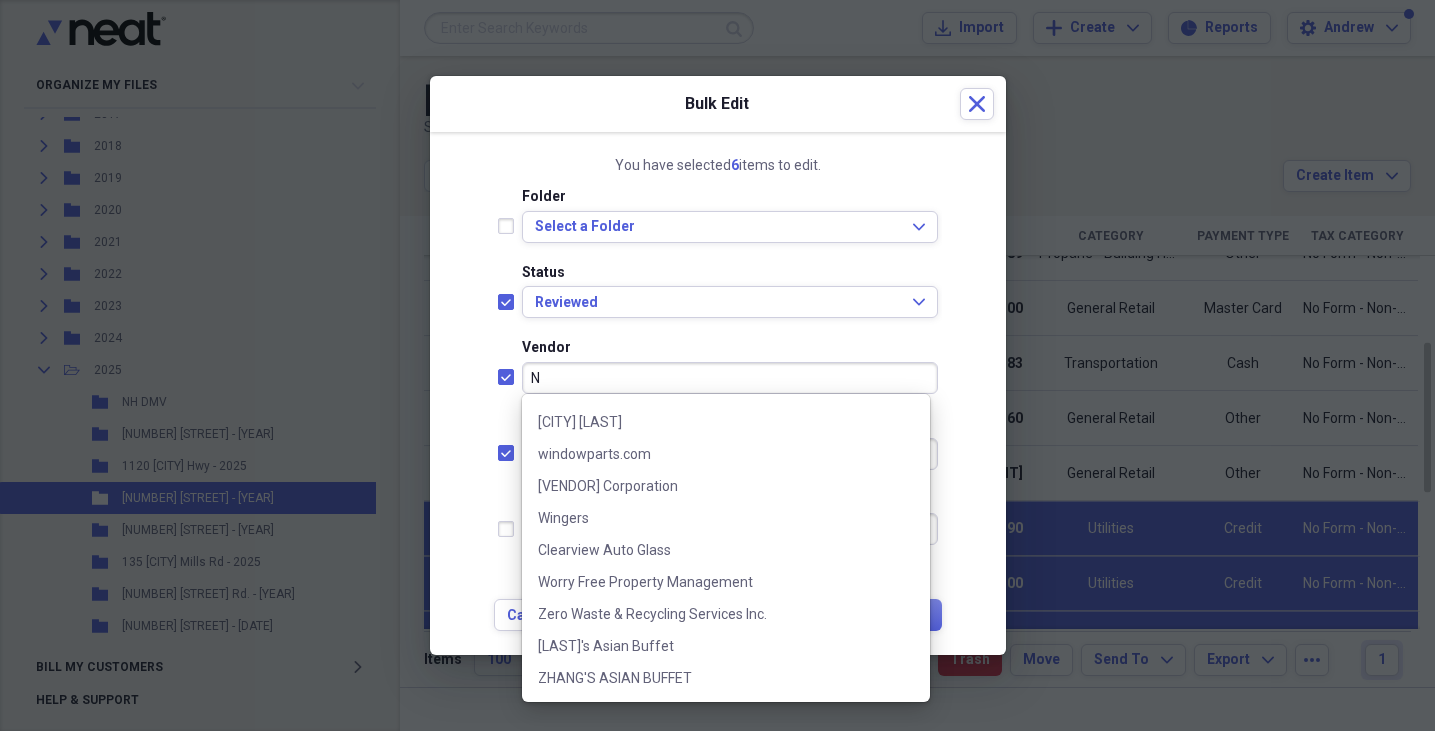 scroll, scrollTop: 0, scrollLeft: 0, axis: both 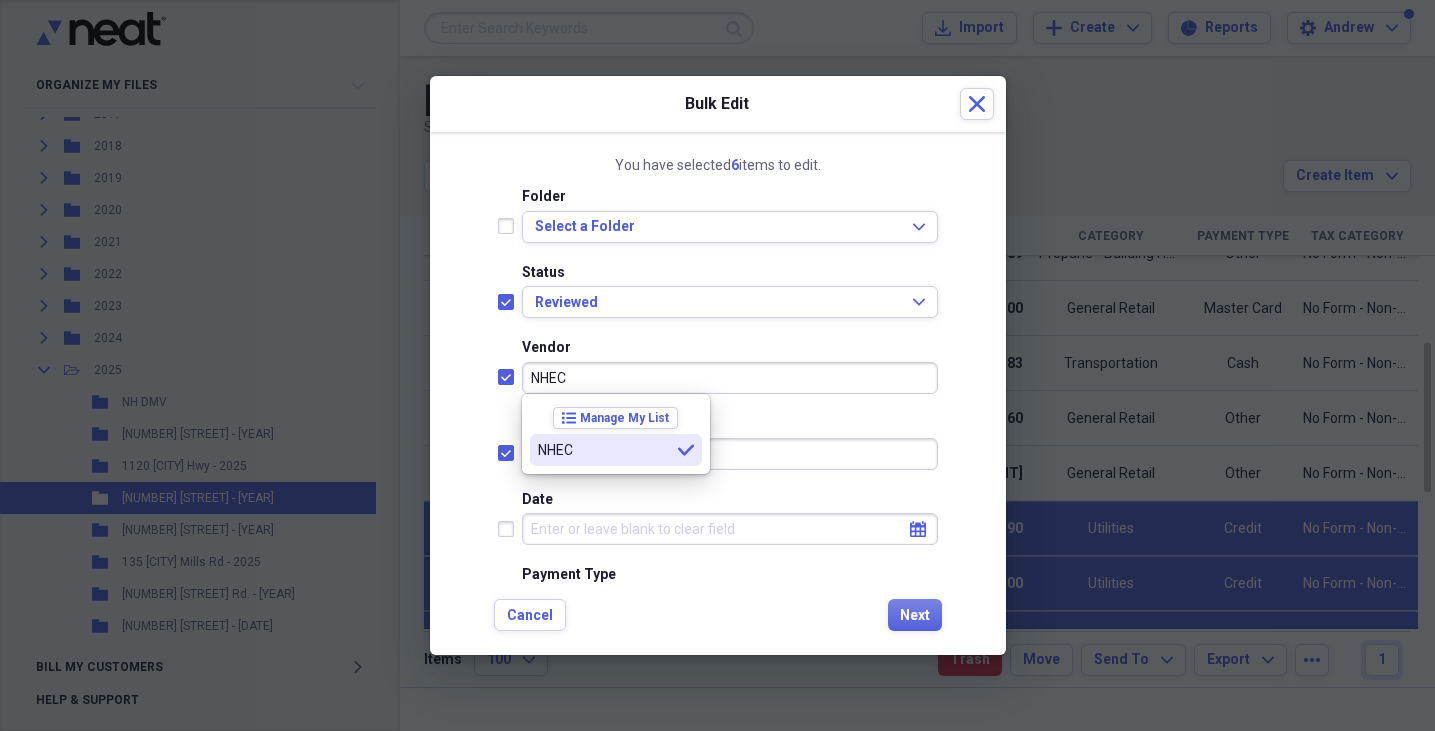 type on "NHEC" 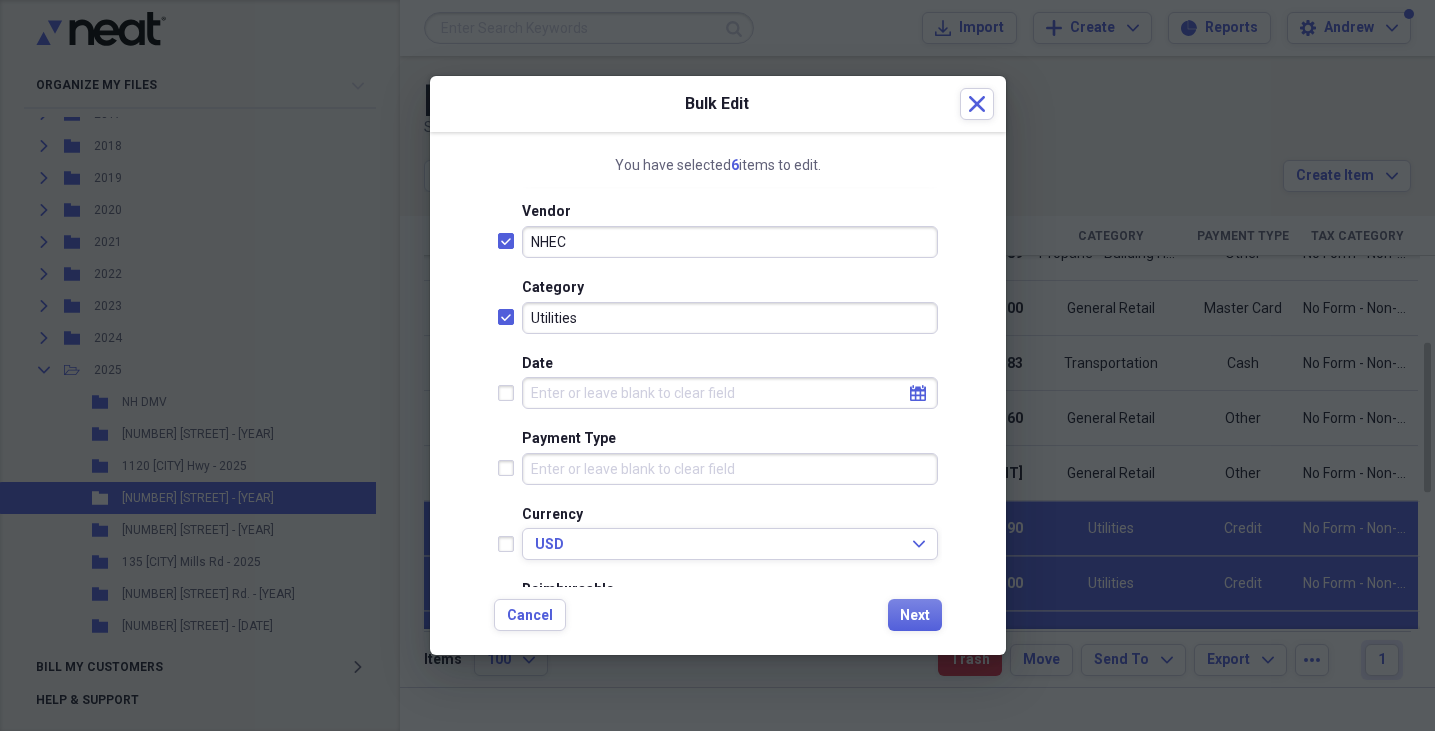 scroll, scrollTop: 163, scrollLeft: 0, axis: vertical 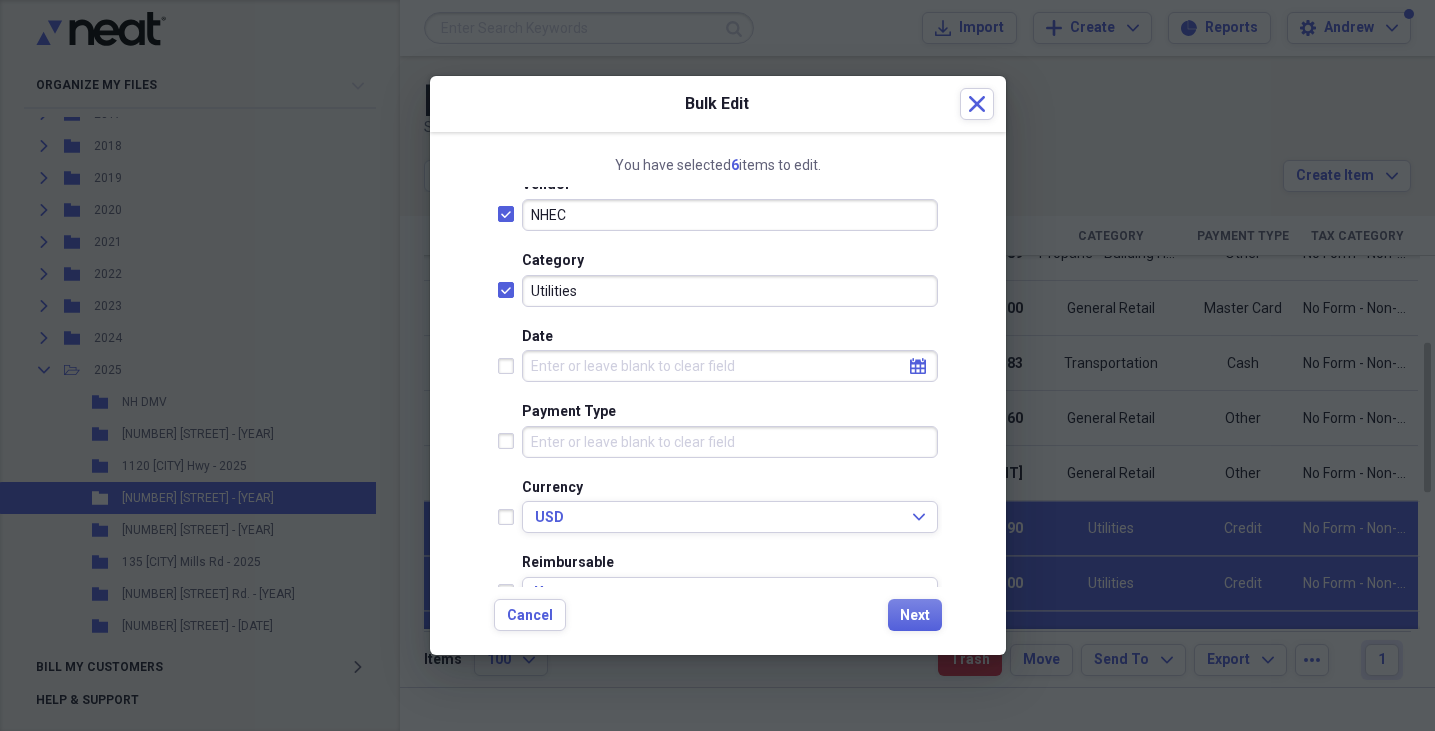 click on "Payment Type" at bounding box center (730, 442) 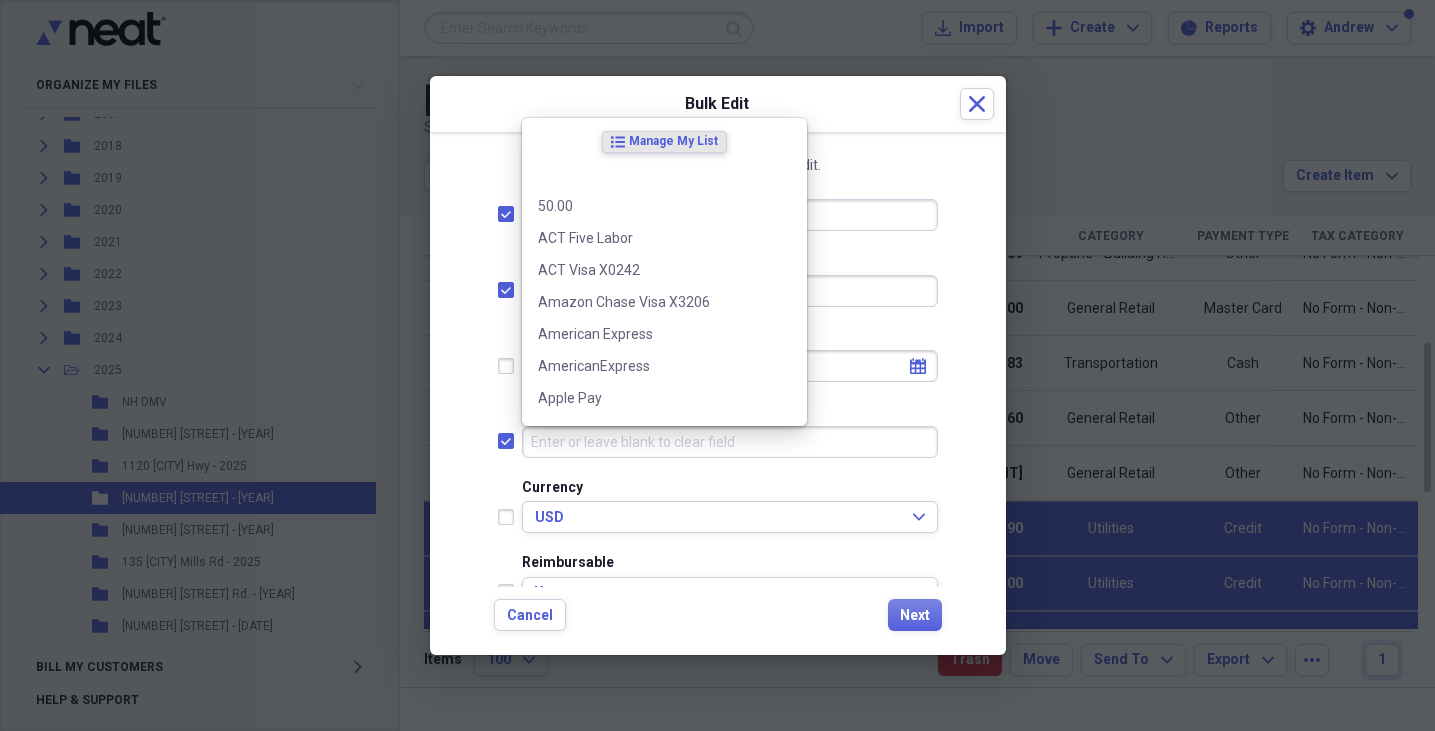 checkbox on "true" 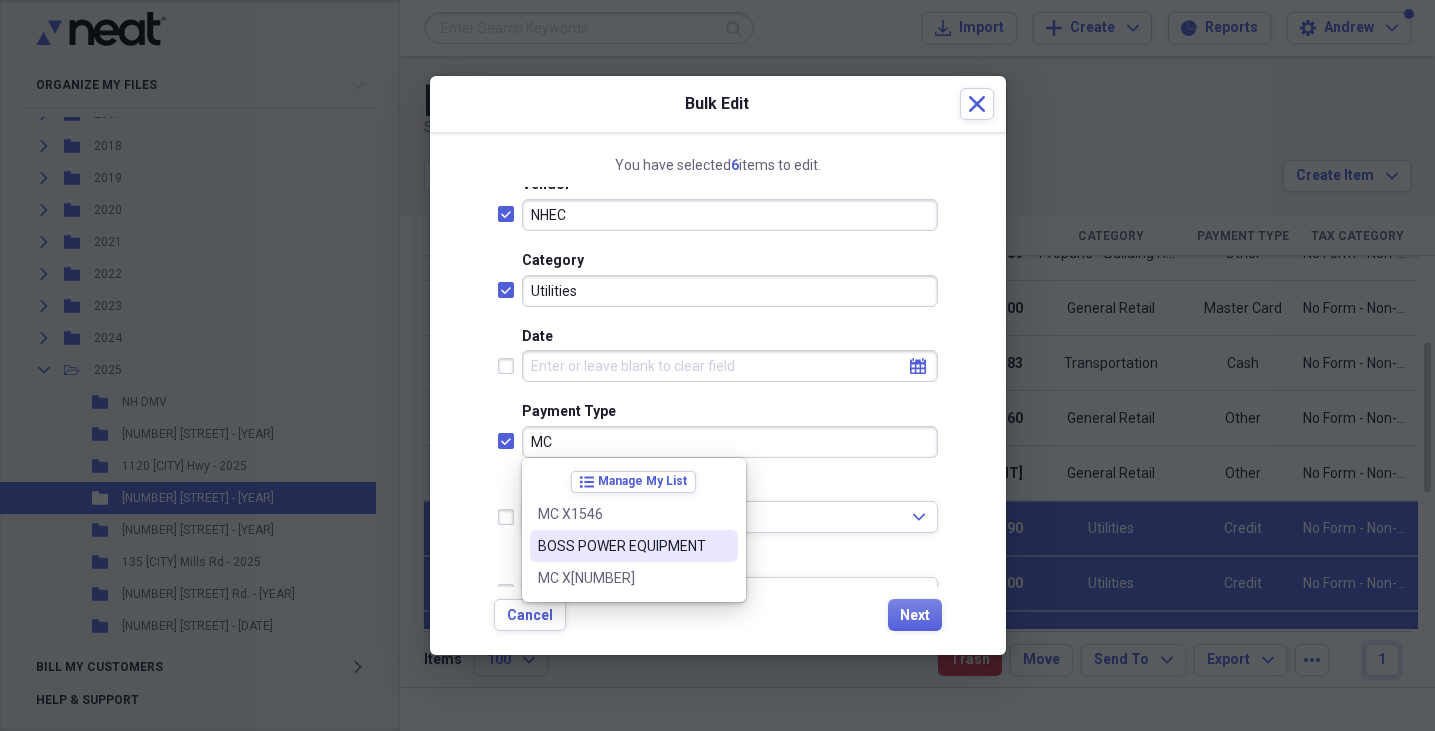 click on "BOSS POWER EQUIPMENT" at bounding box center (622, 546) 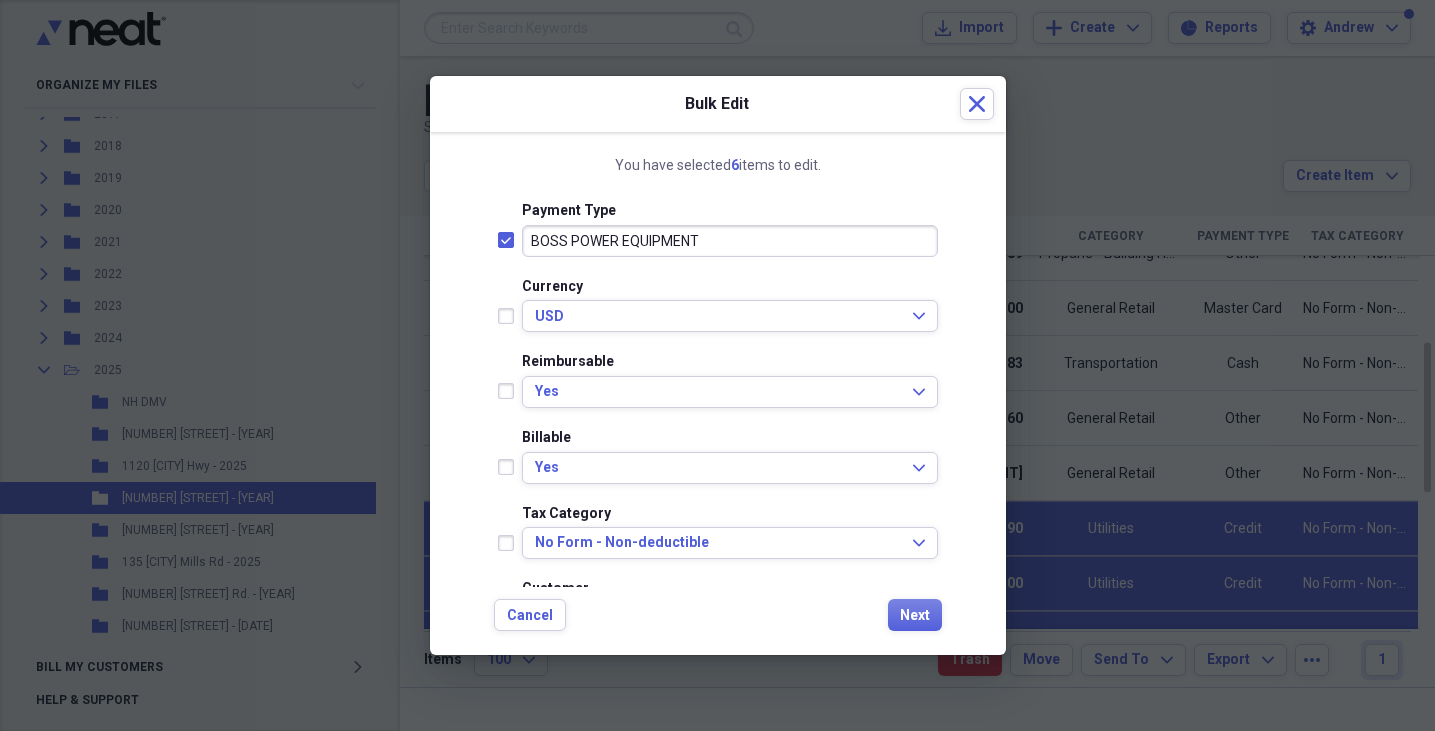 scroll, scrollTop: 380, scrollLeft: 0, axis: vertical 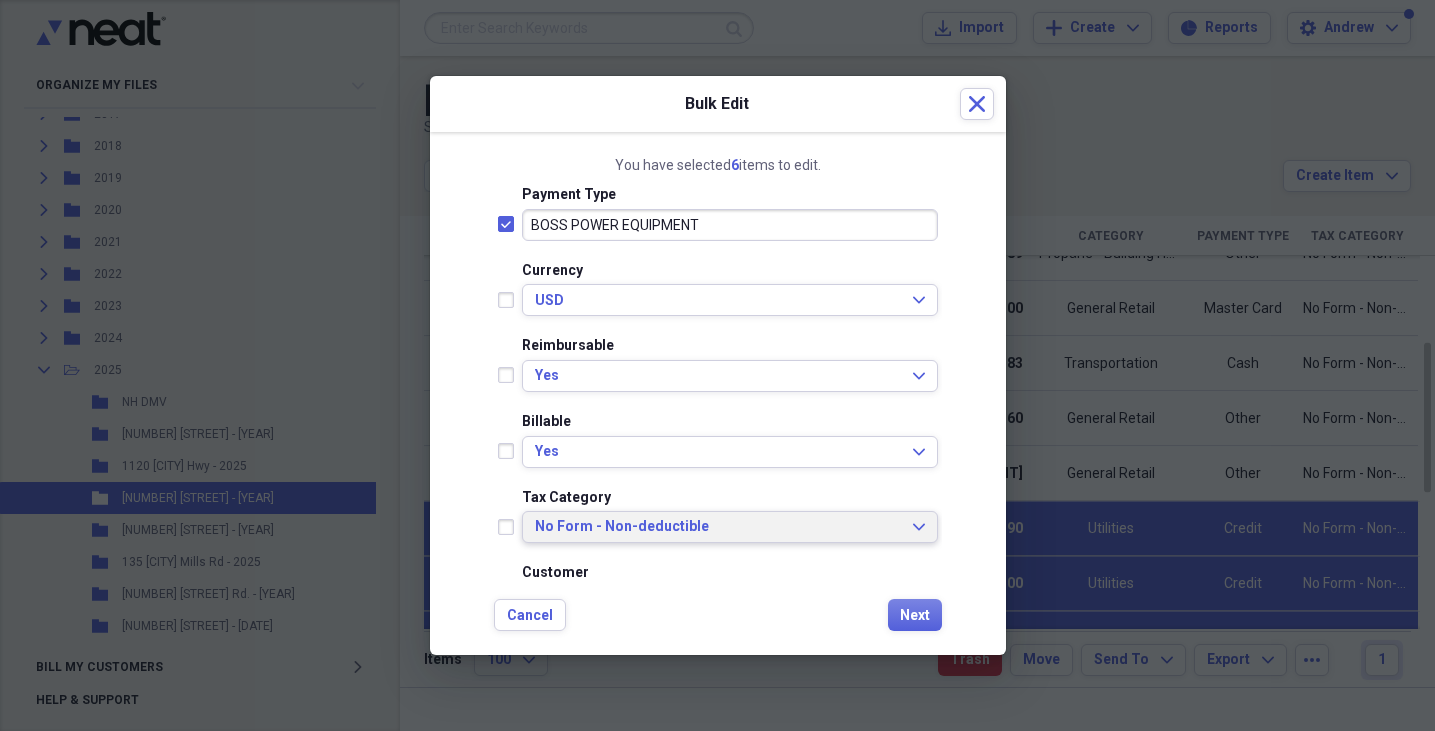 click on "No Form - Non-deductible" at bounding box center (718, 527) 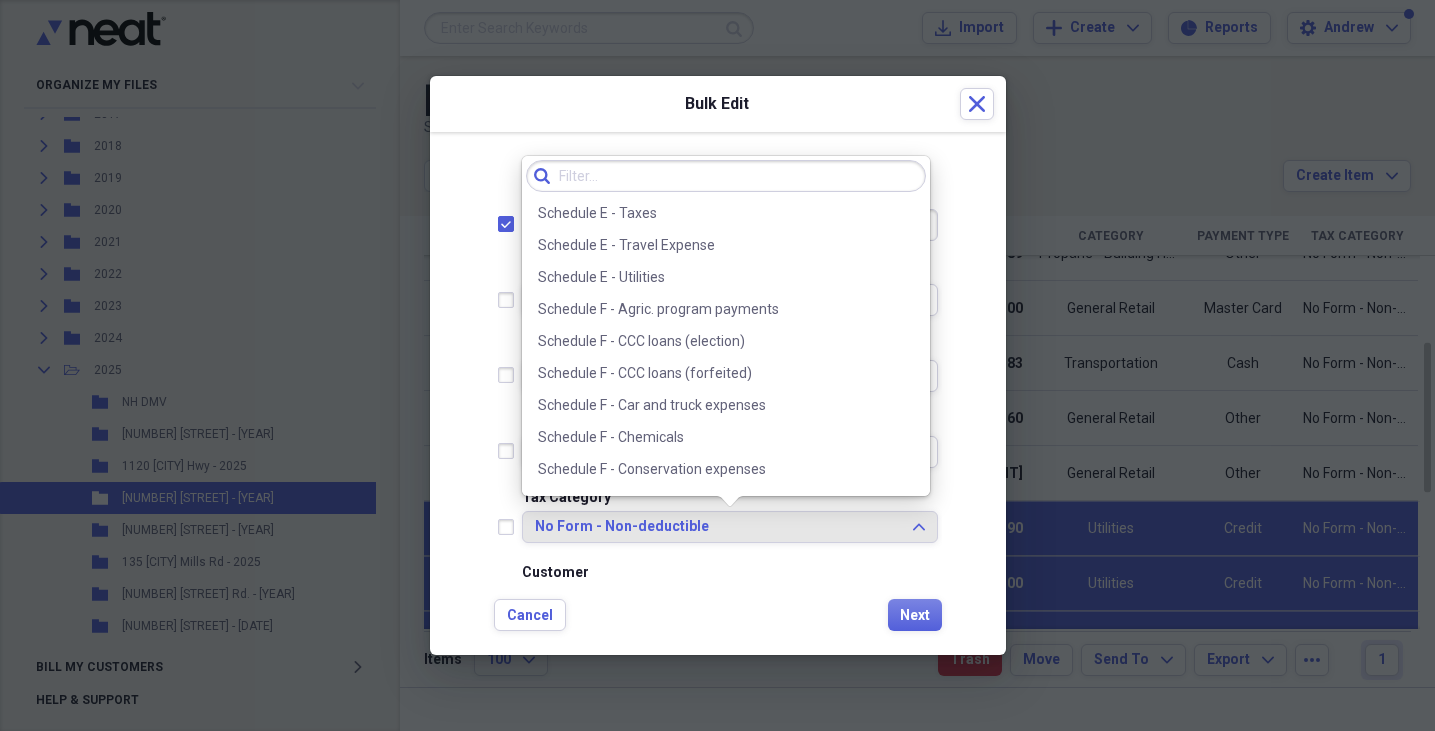 scroll, scrollTop: 3544, scrollLeft: 0, axis: vertical 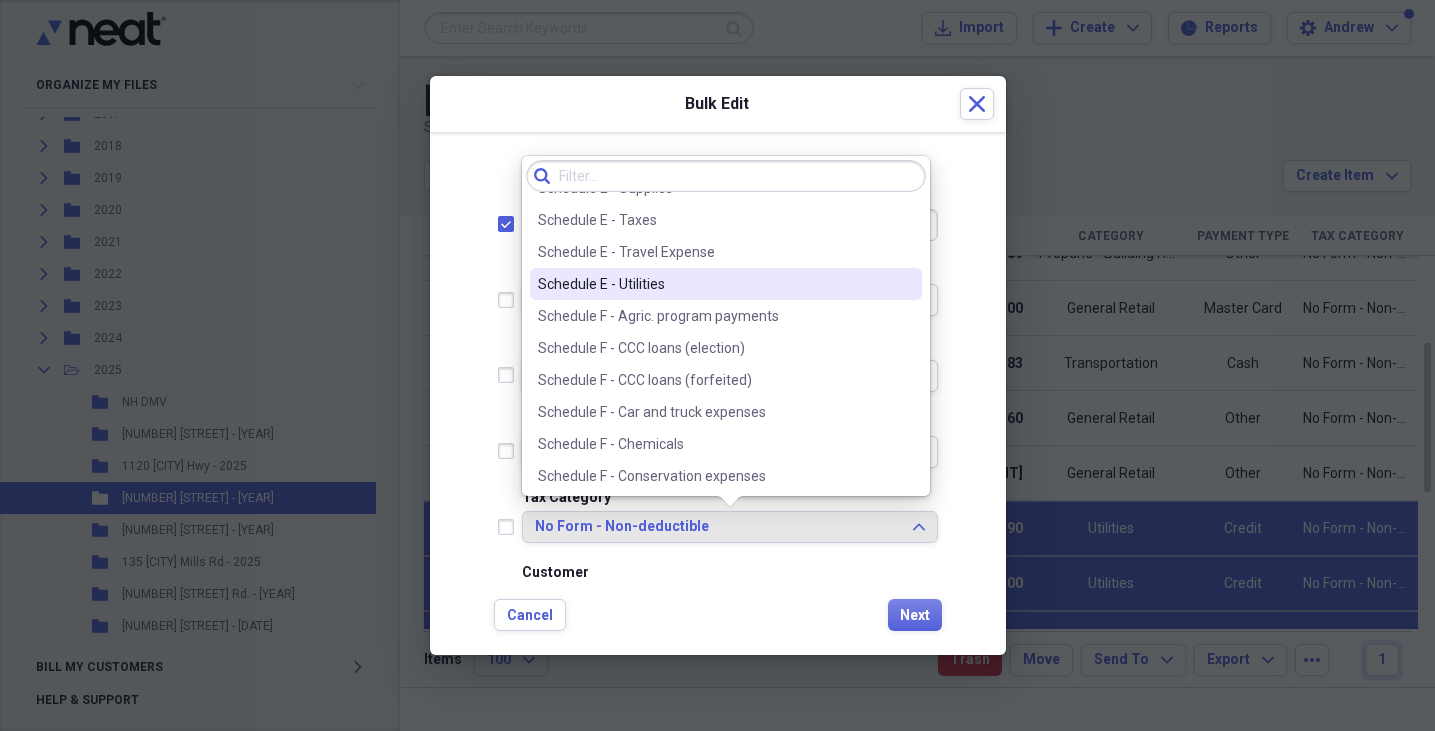 click on "Schedule E - Utilities" at bounding box center (714, 284) 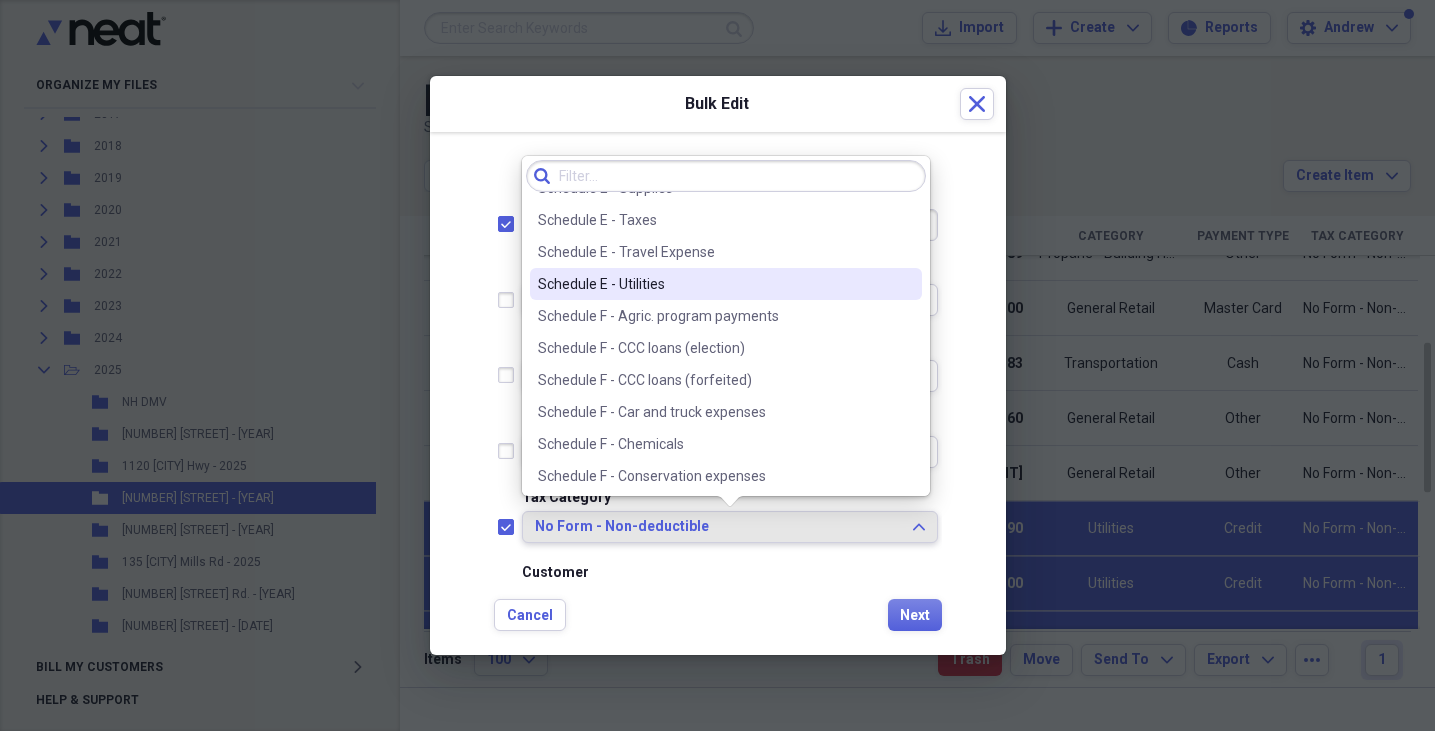checkbox on "true" 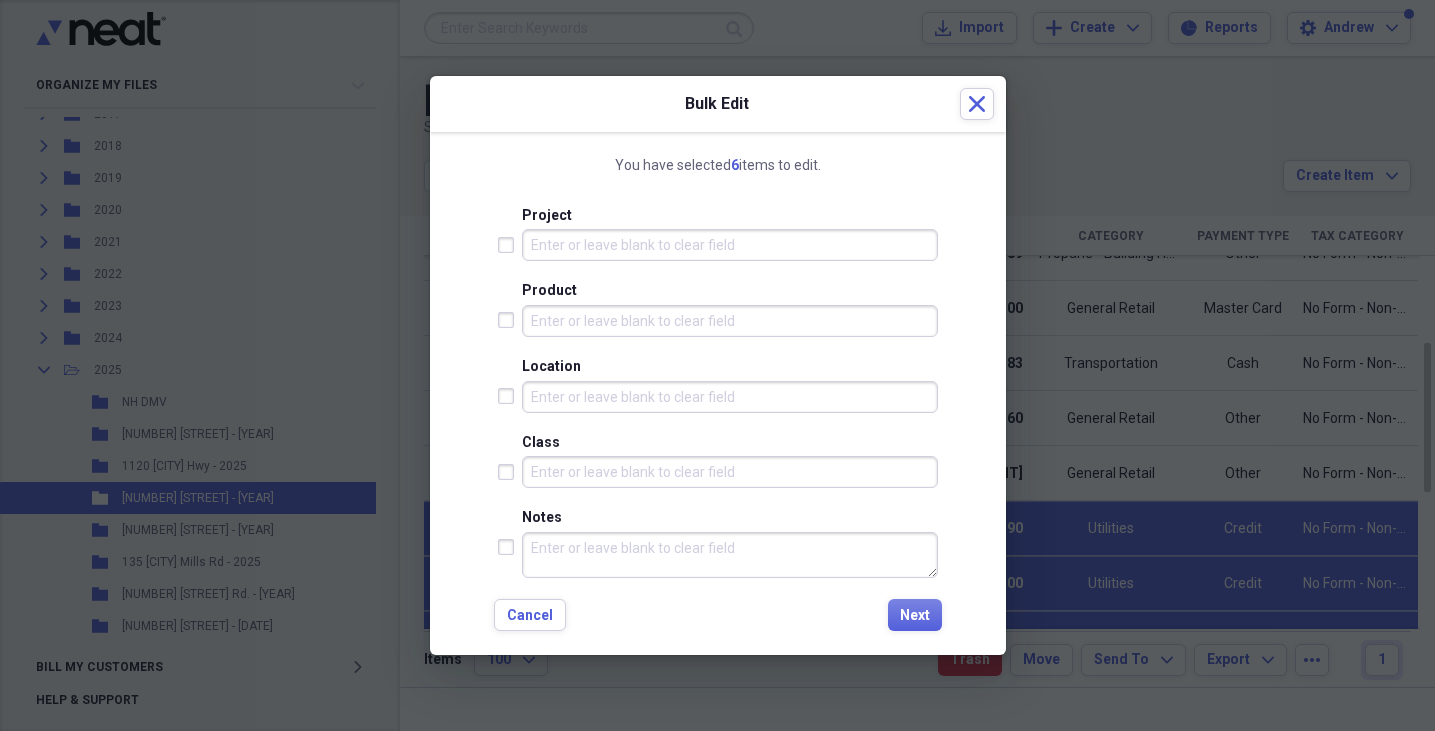 scroll, scrollTop: 823, scrollLeft: 0, axis: vertical 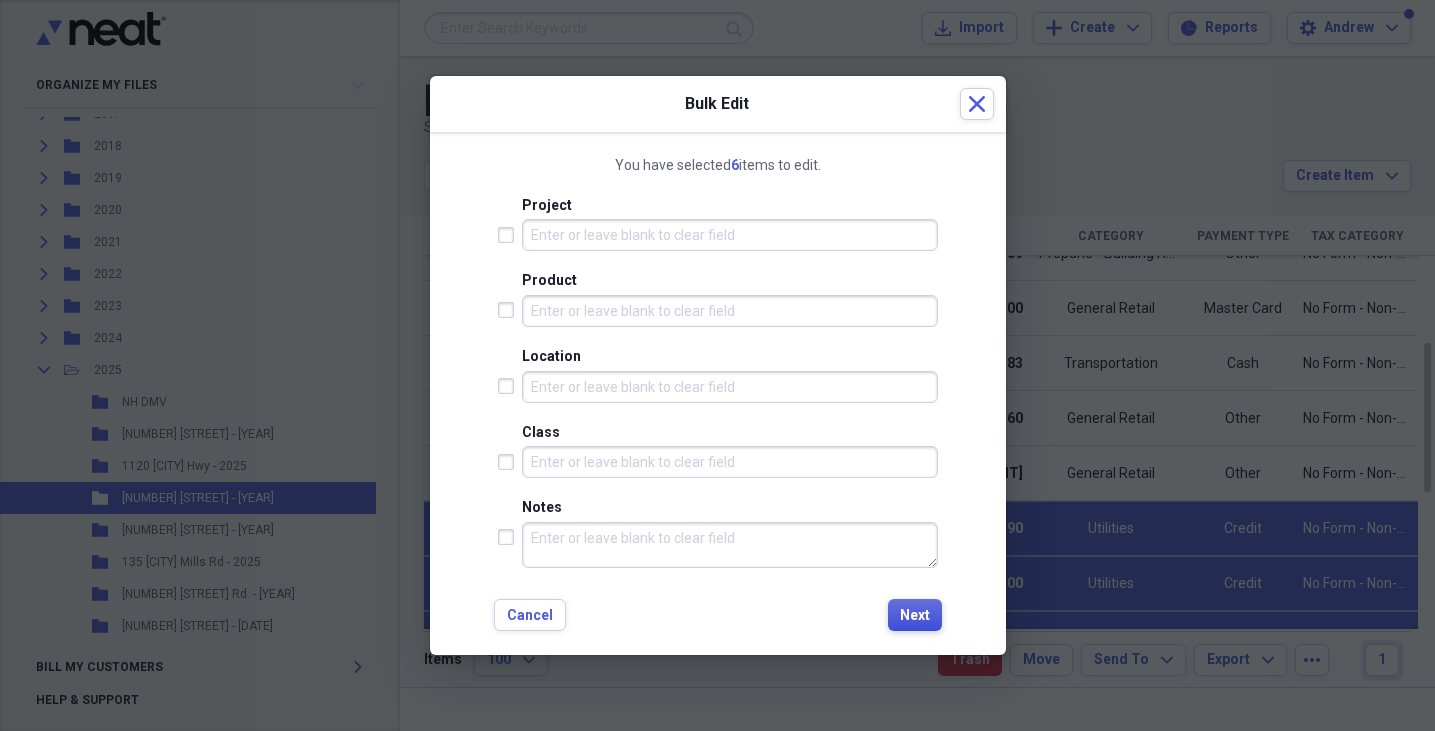 click on "Next" at bounding box center [915, 616] 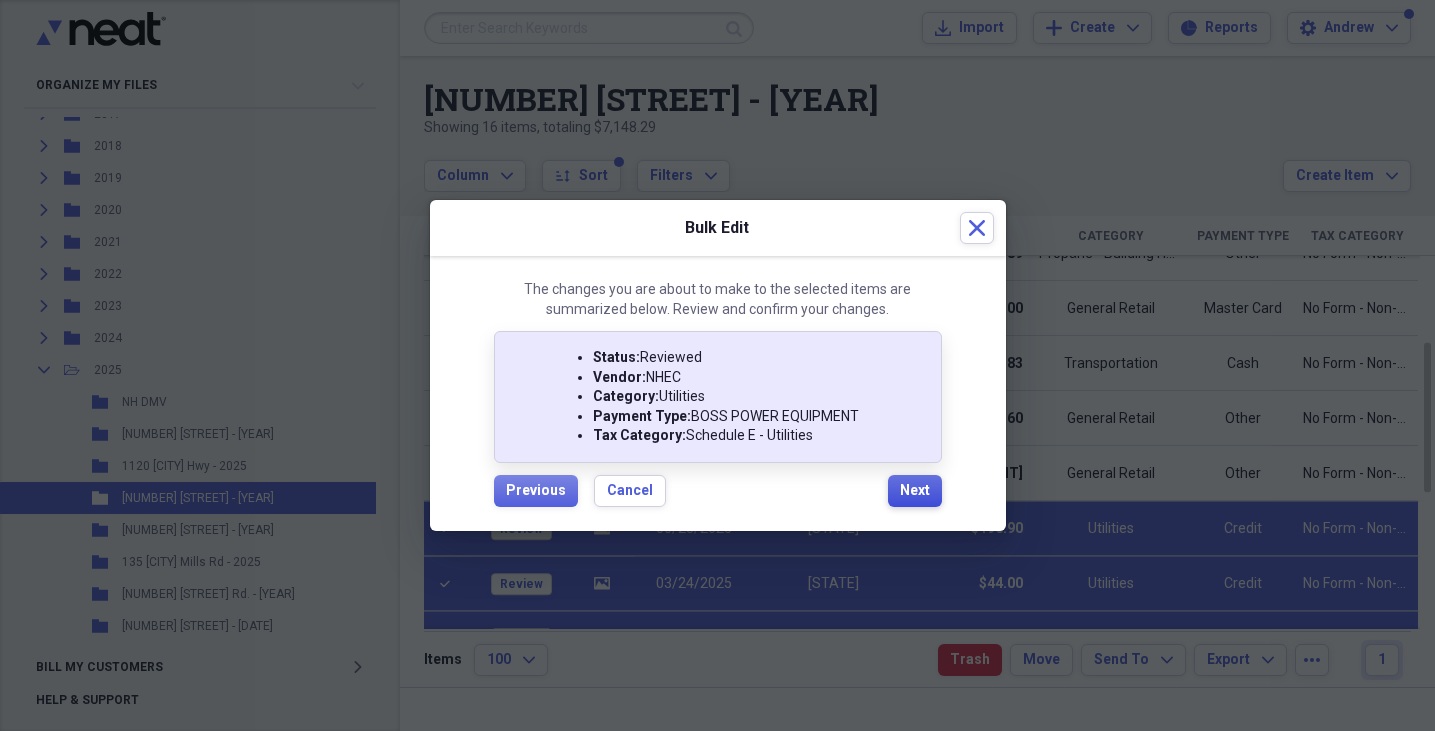 click on "Next" at bounding box center [915, 491] 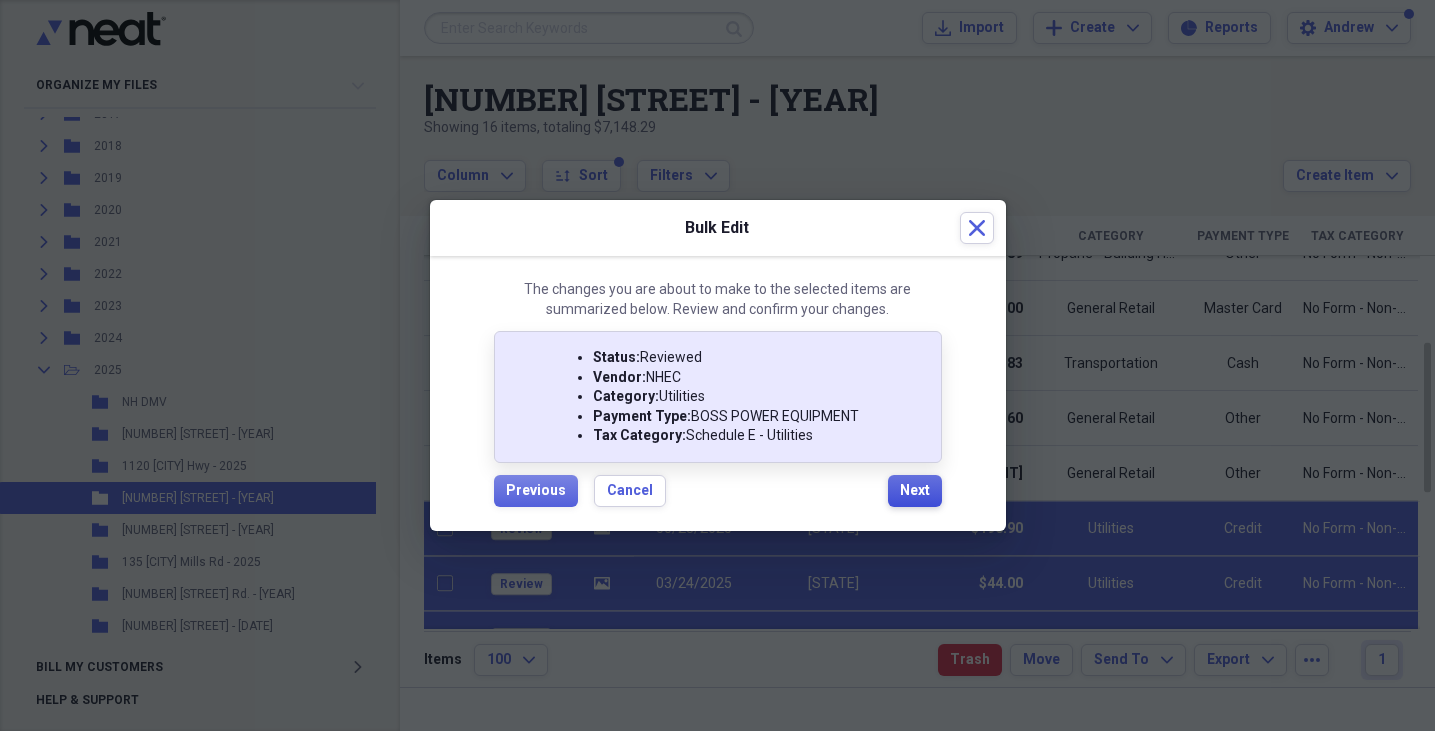 checkbox on "false" 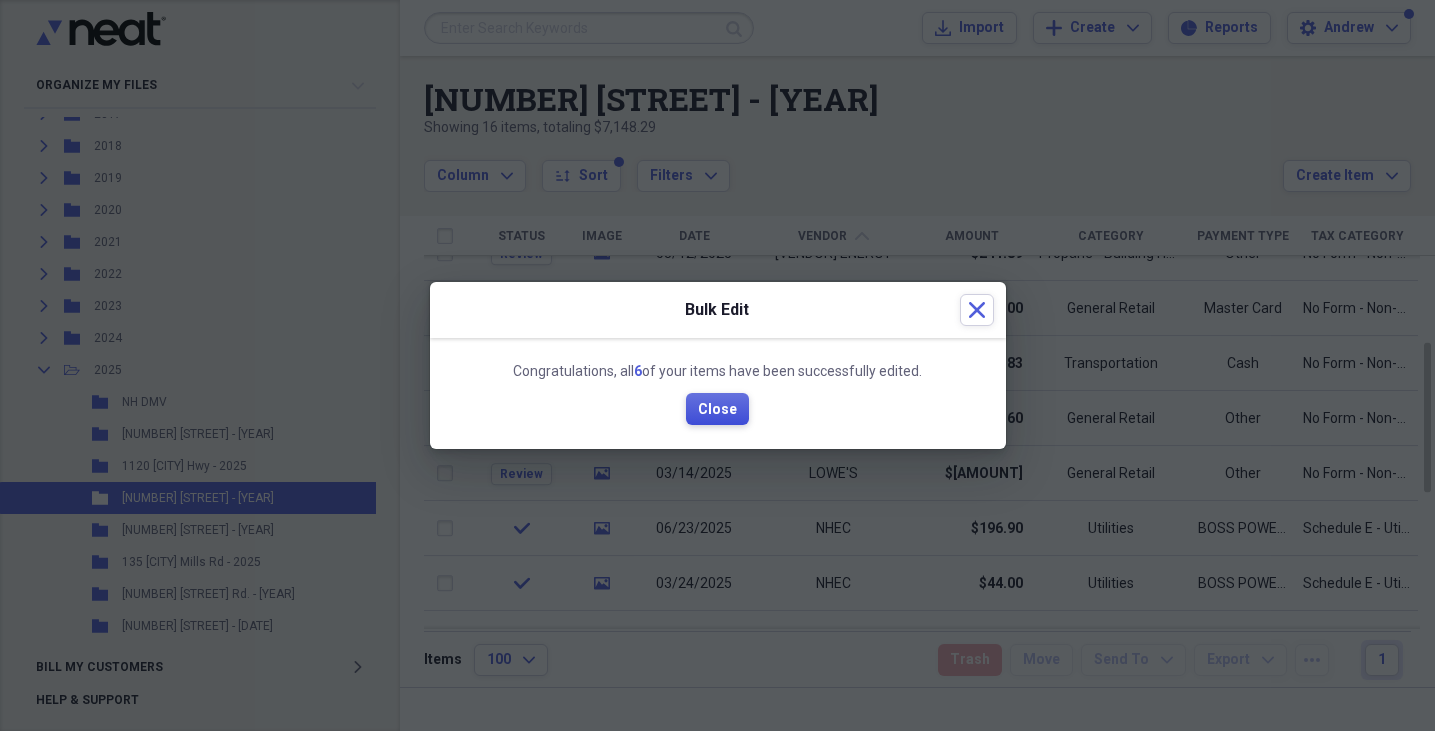 click on "Close" at bounding box center [717, 409] 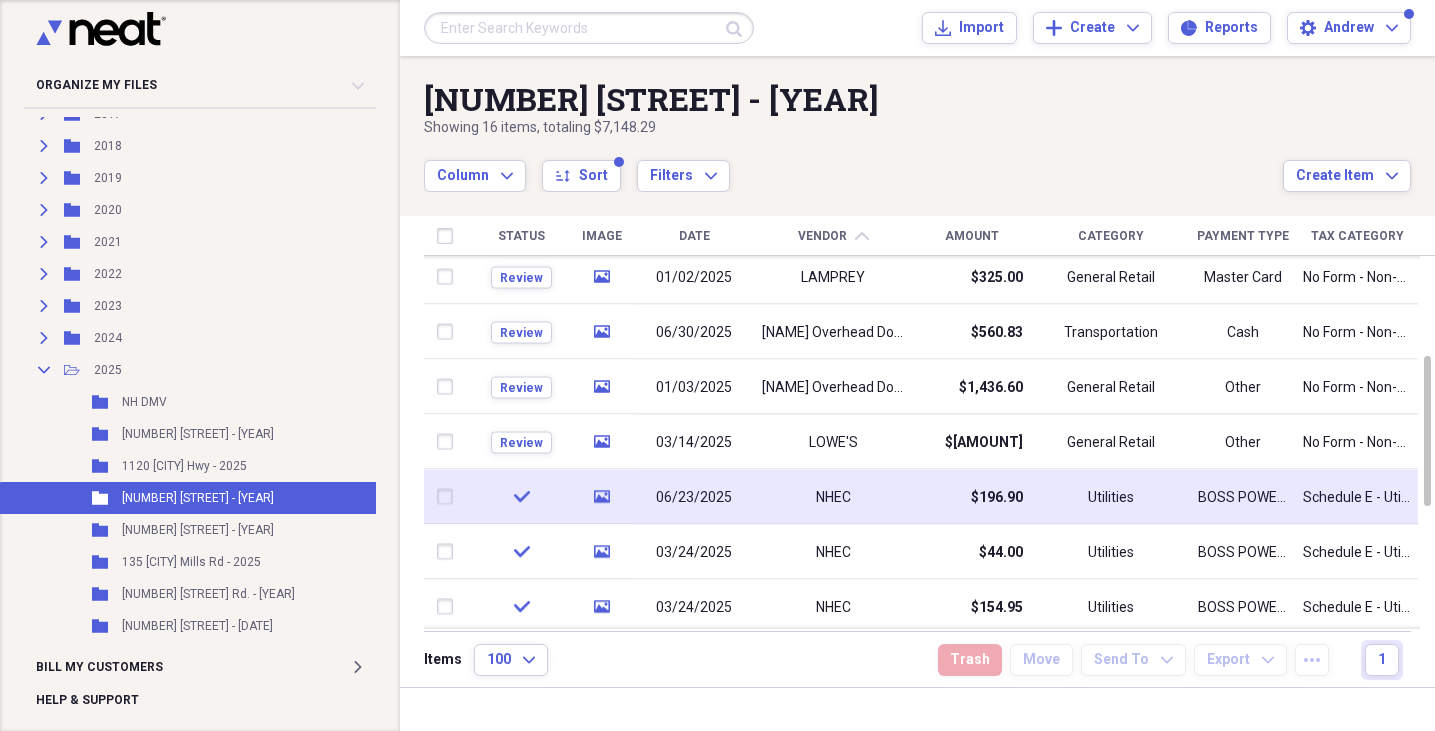 click on "NHEC" at bounding box center (833, 497) 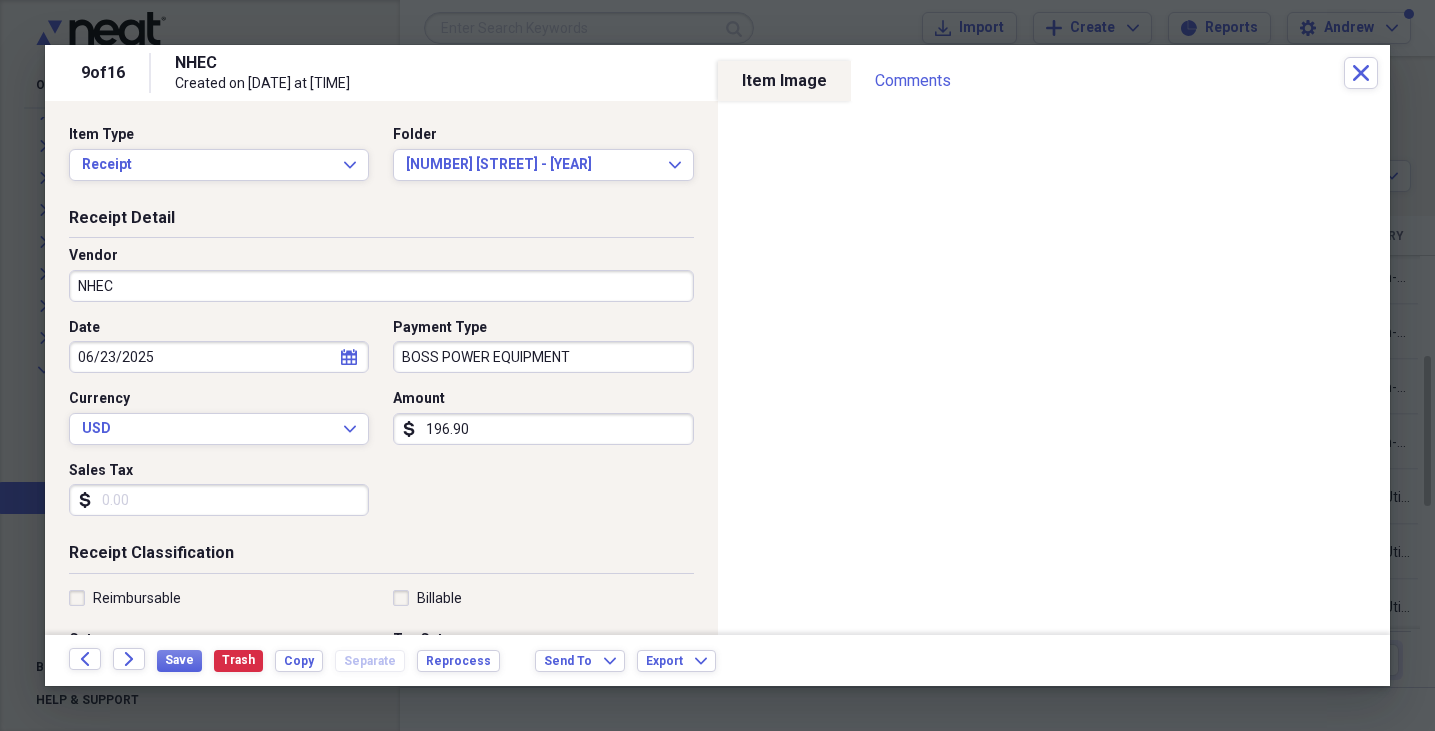 click on "196.90" at bounding box center [543, 429] 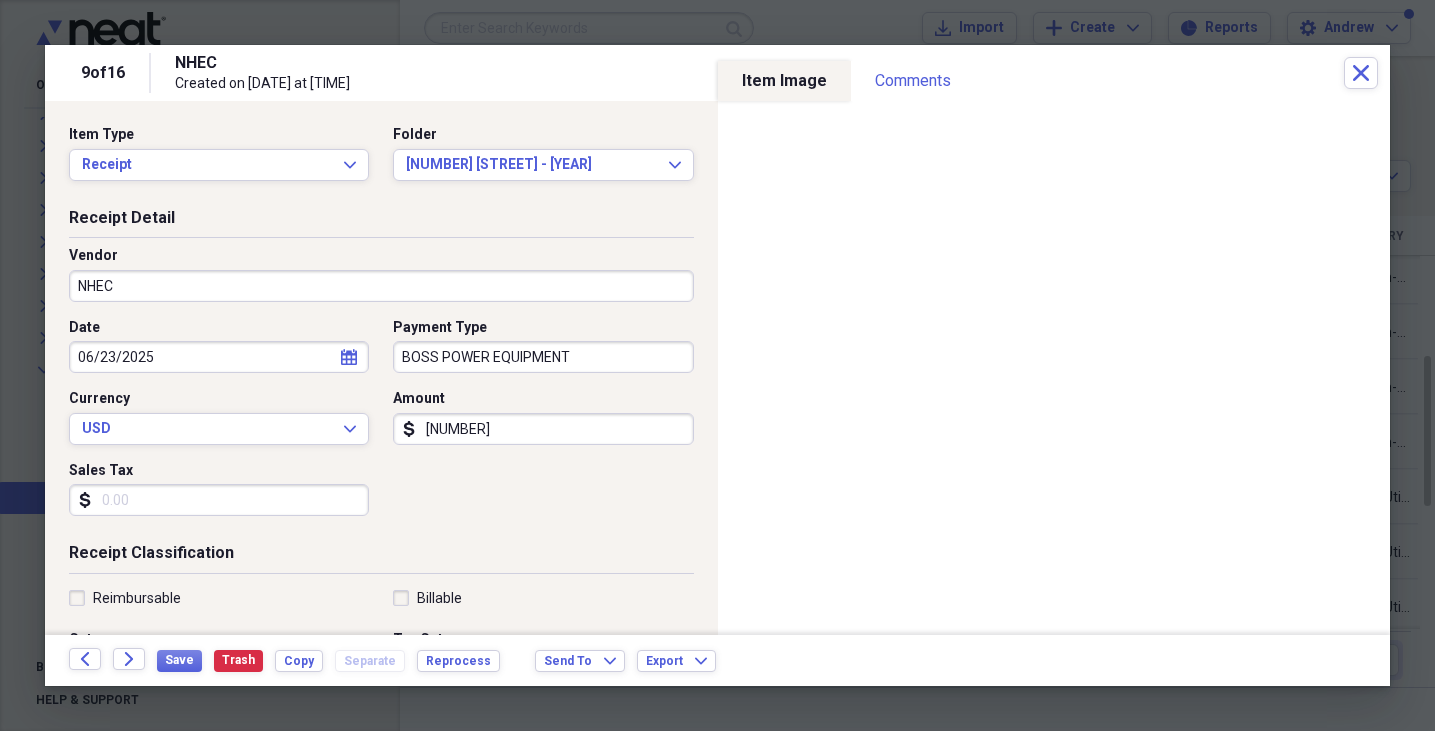 type on "[NUMBER]" 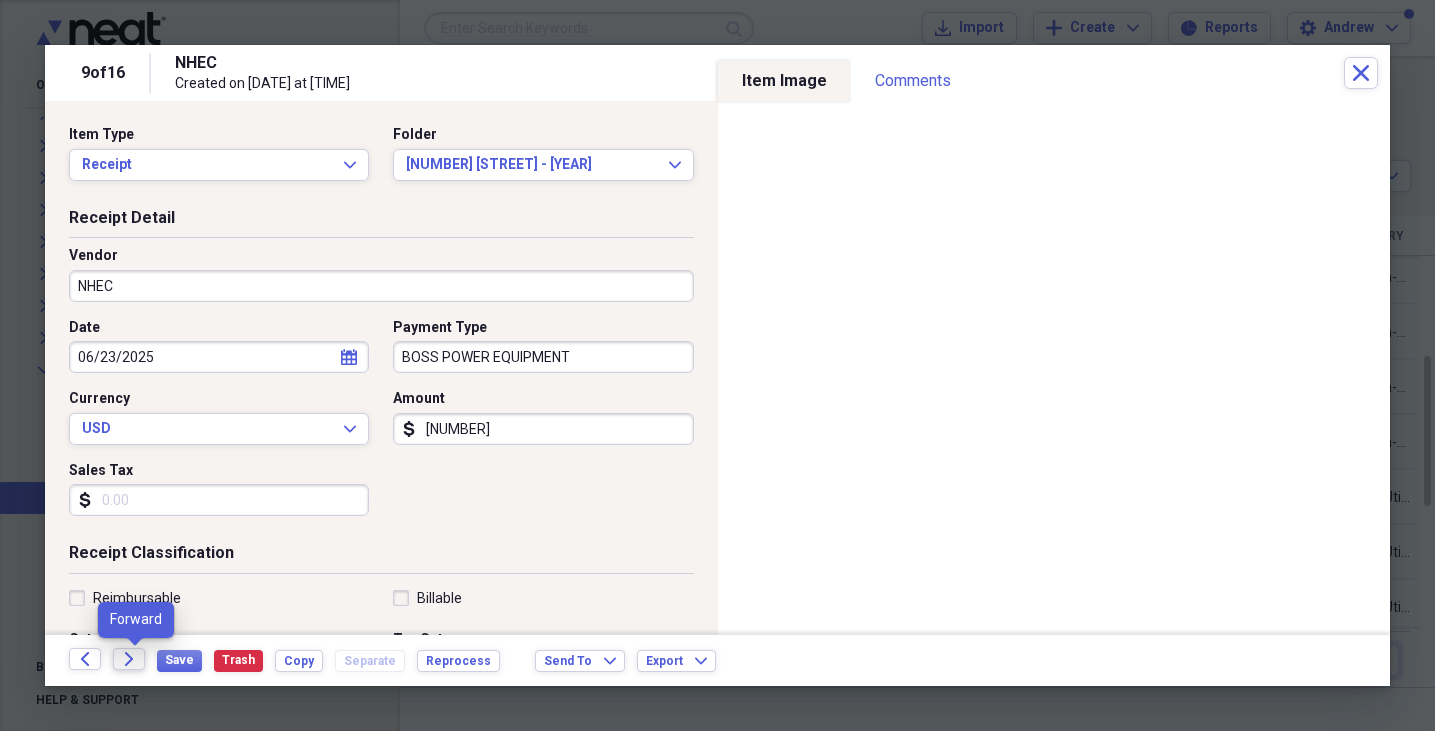click on "Forward" at bounding box center (129, 659) 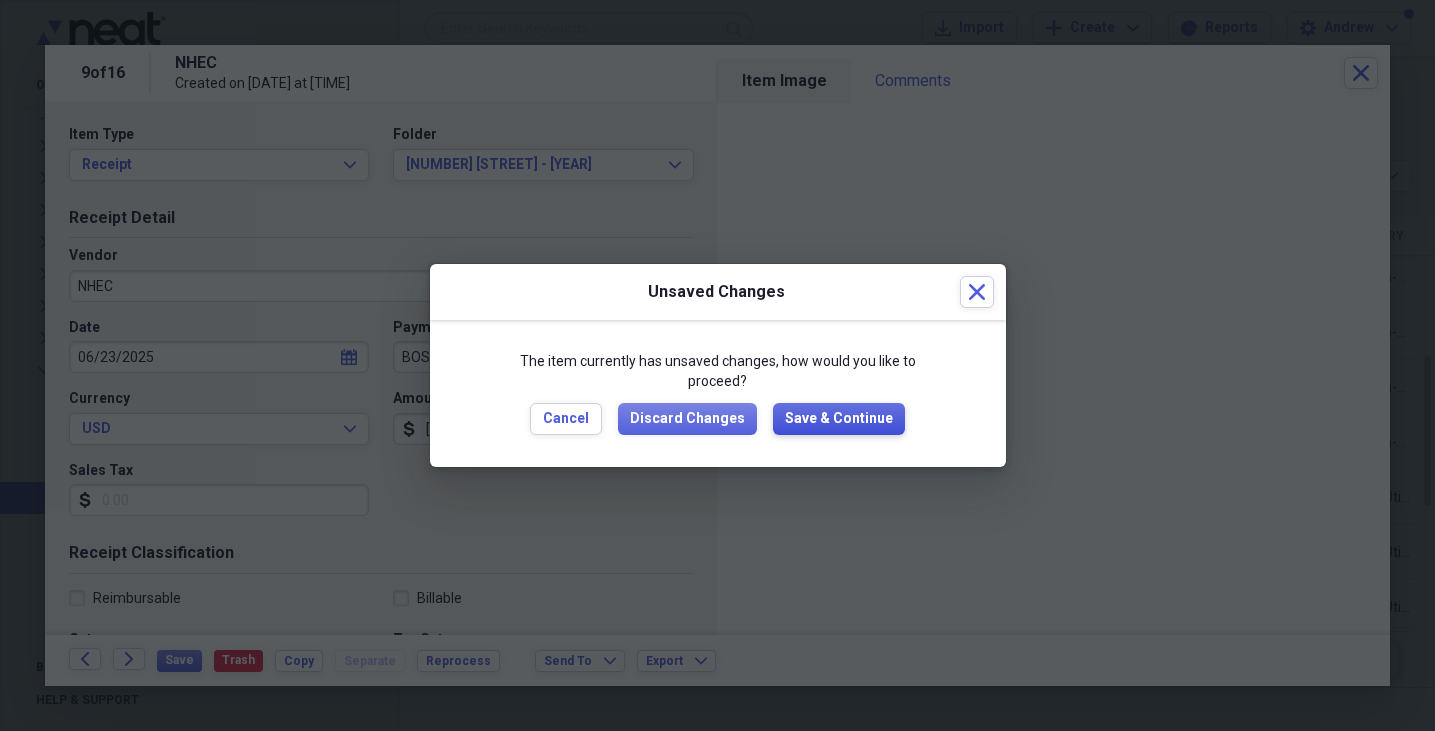 click on "Save & Continue" at bounding box center [839, 419] 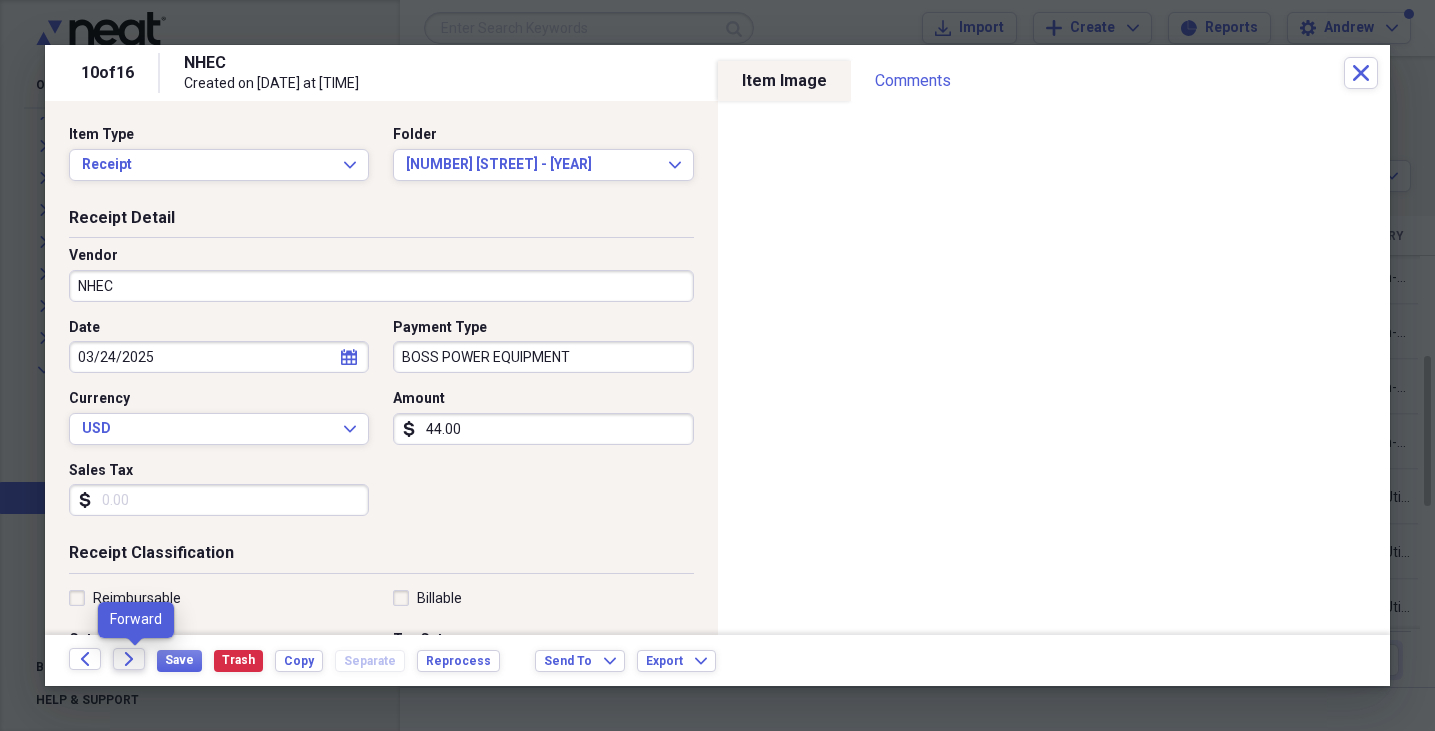 click on "Forward" 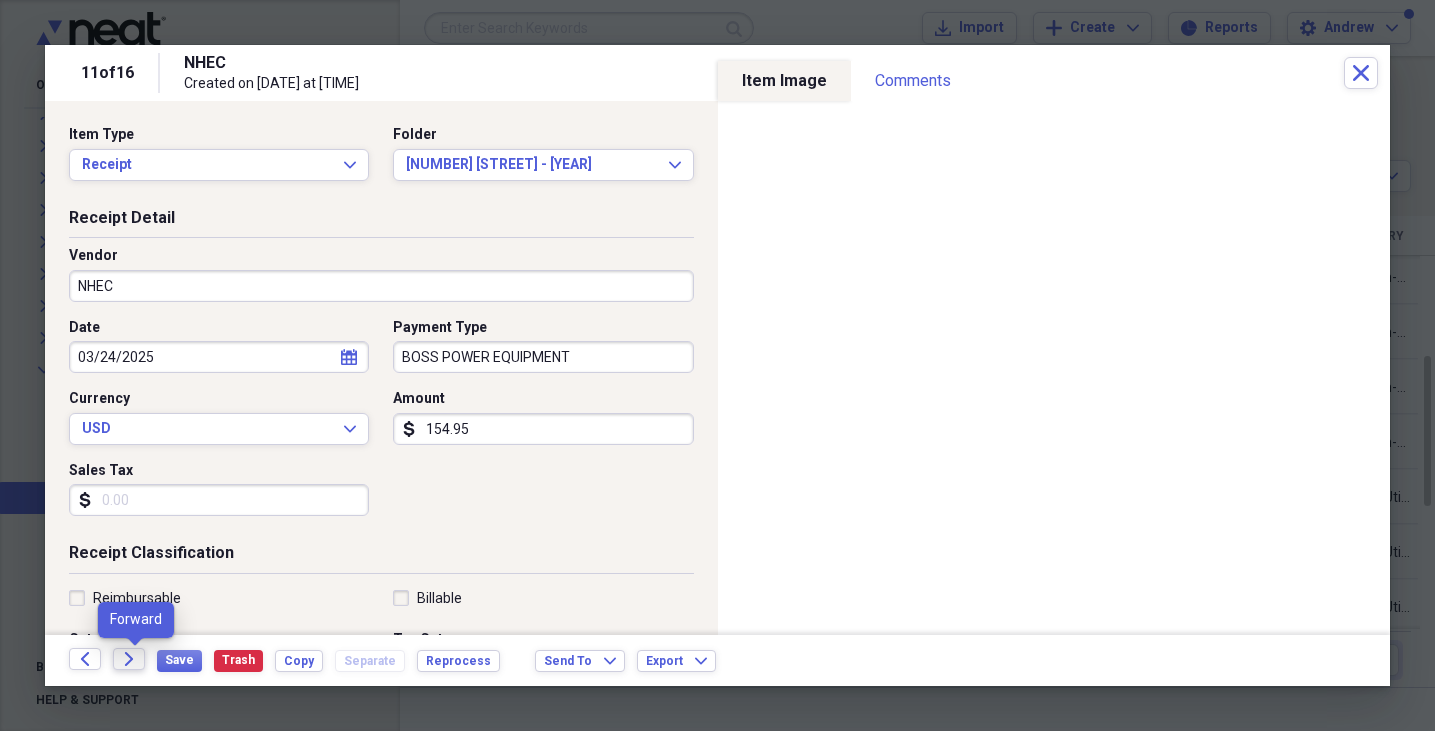 click 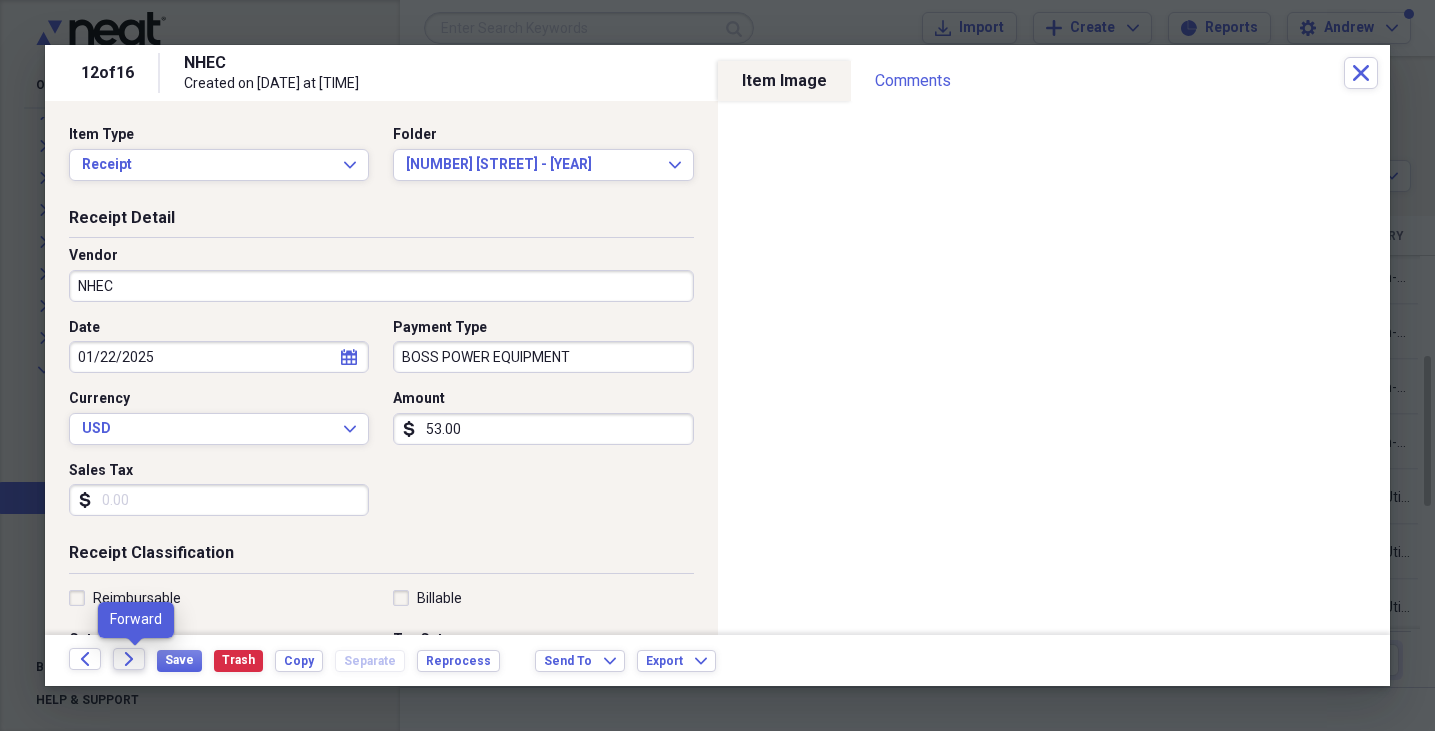 click on "Forward" at bounding box center [129, 659] 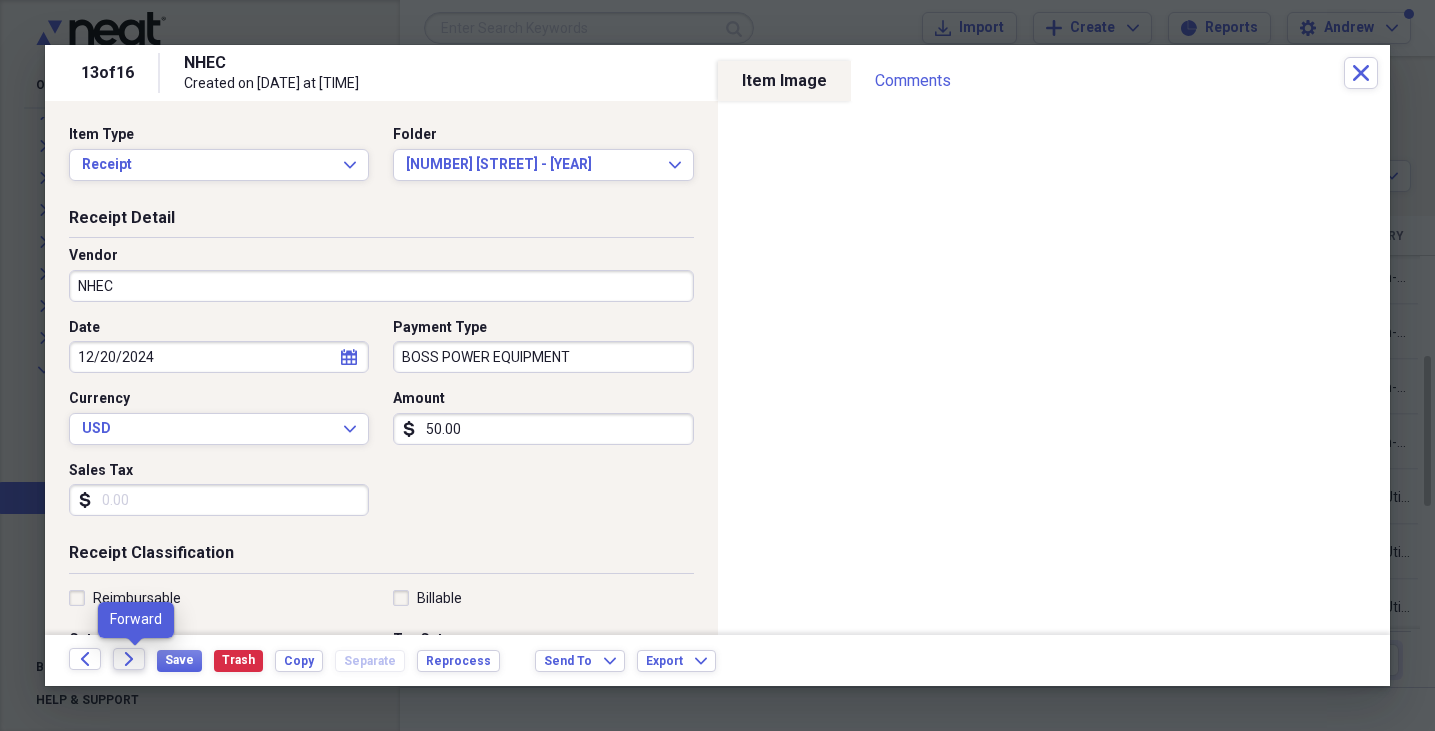click 